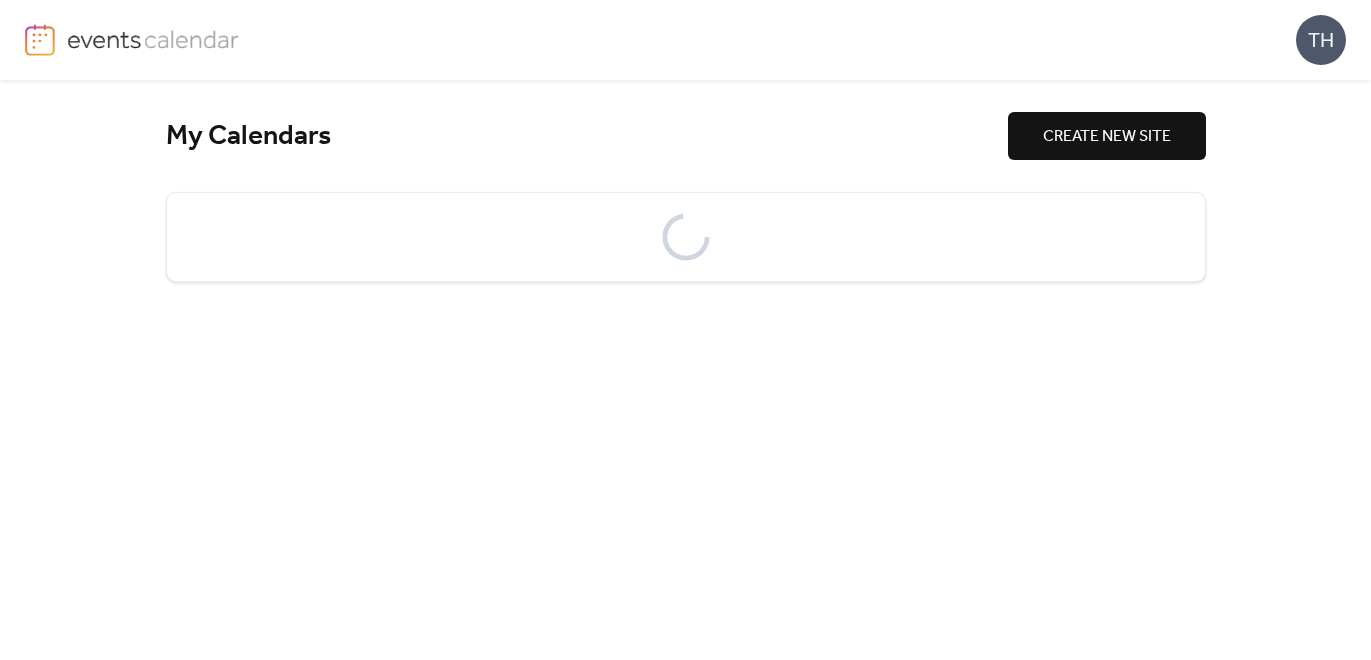 scroll, scrollTop: 0, scrollLeft: 0, axis: both 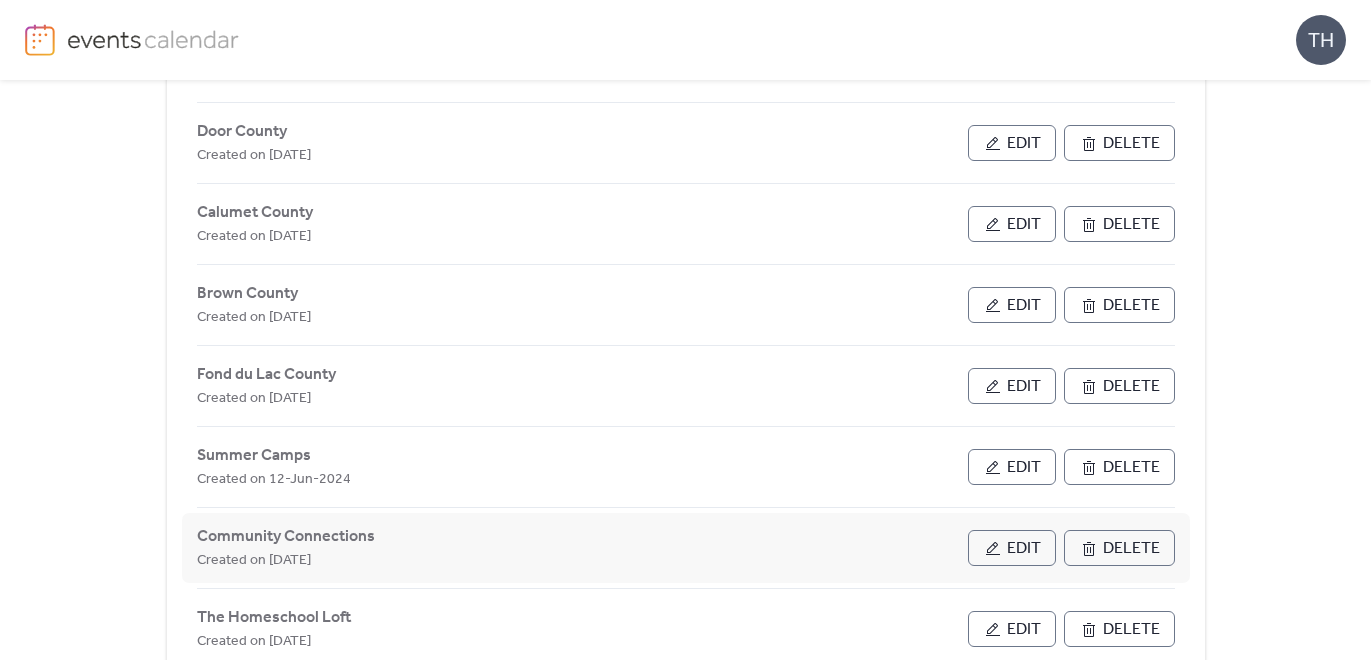 click on "Edit" at bounding box center (1012, 548) 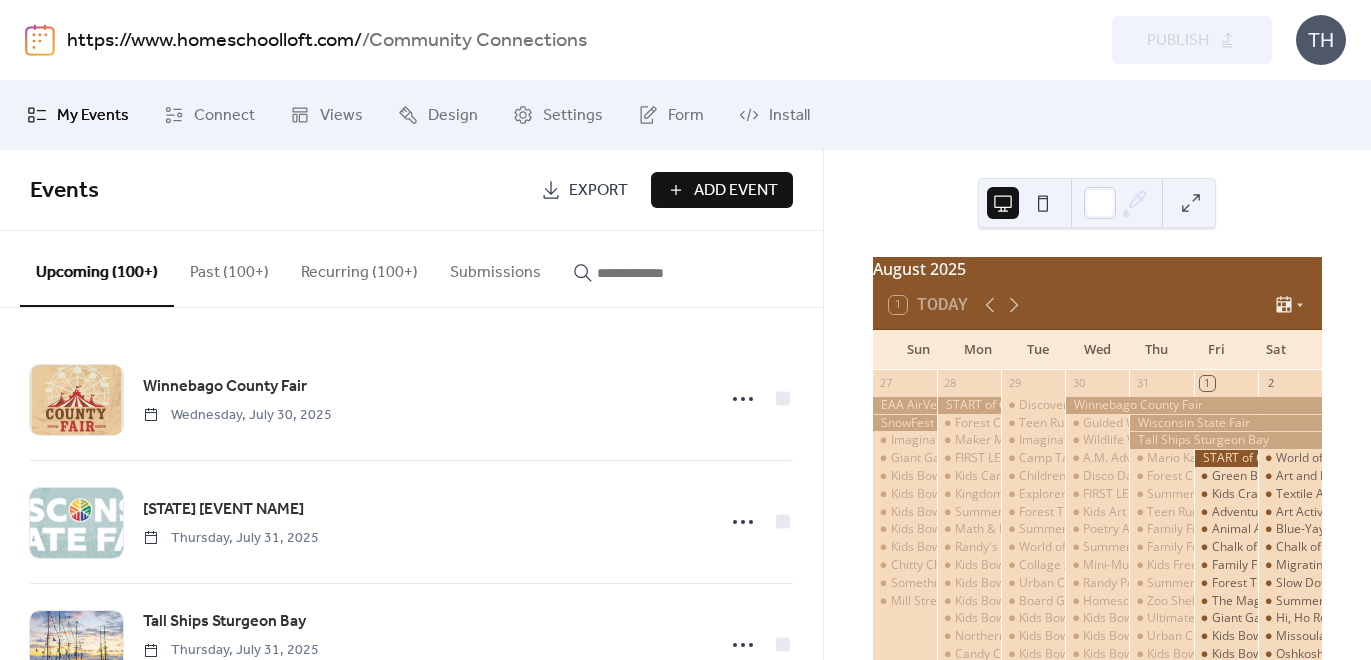 click on "Add Event" at bounding box center (736, 191) 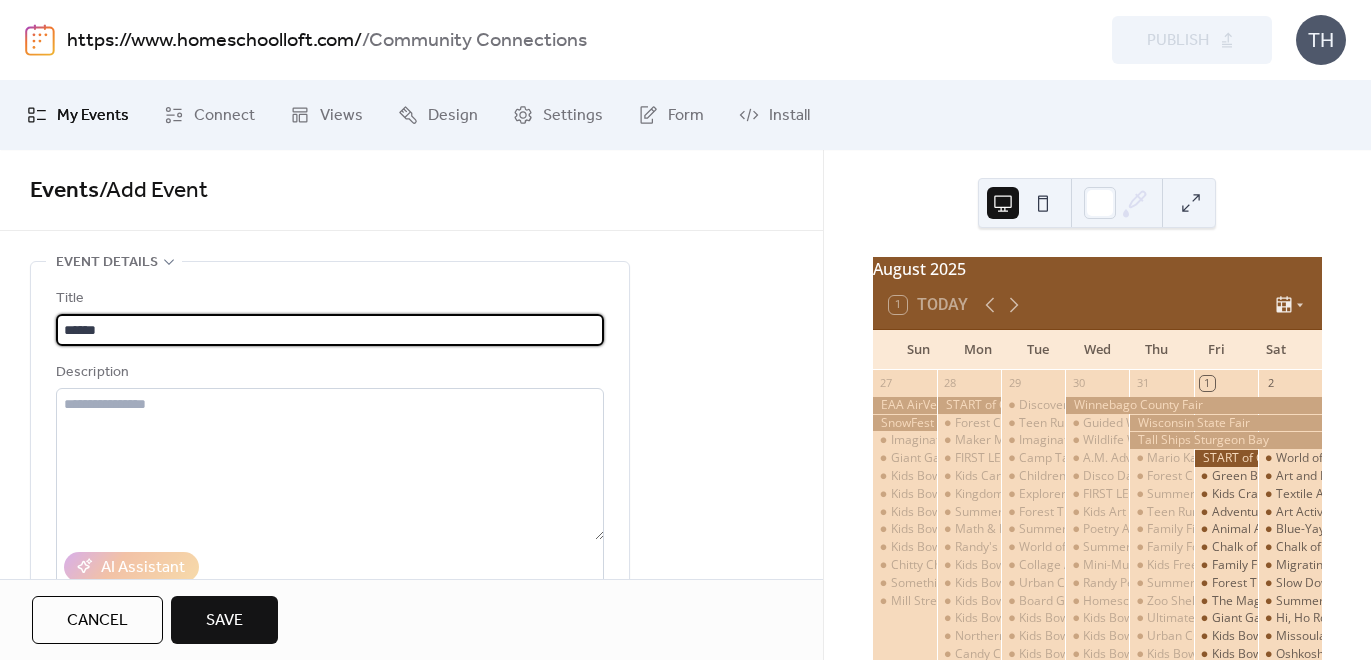click on "*****" at bounding box center (330, 330) 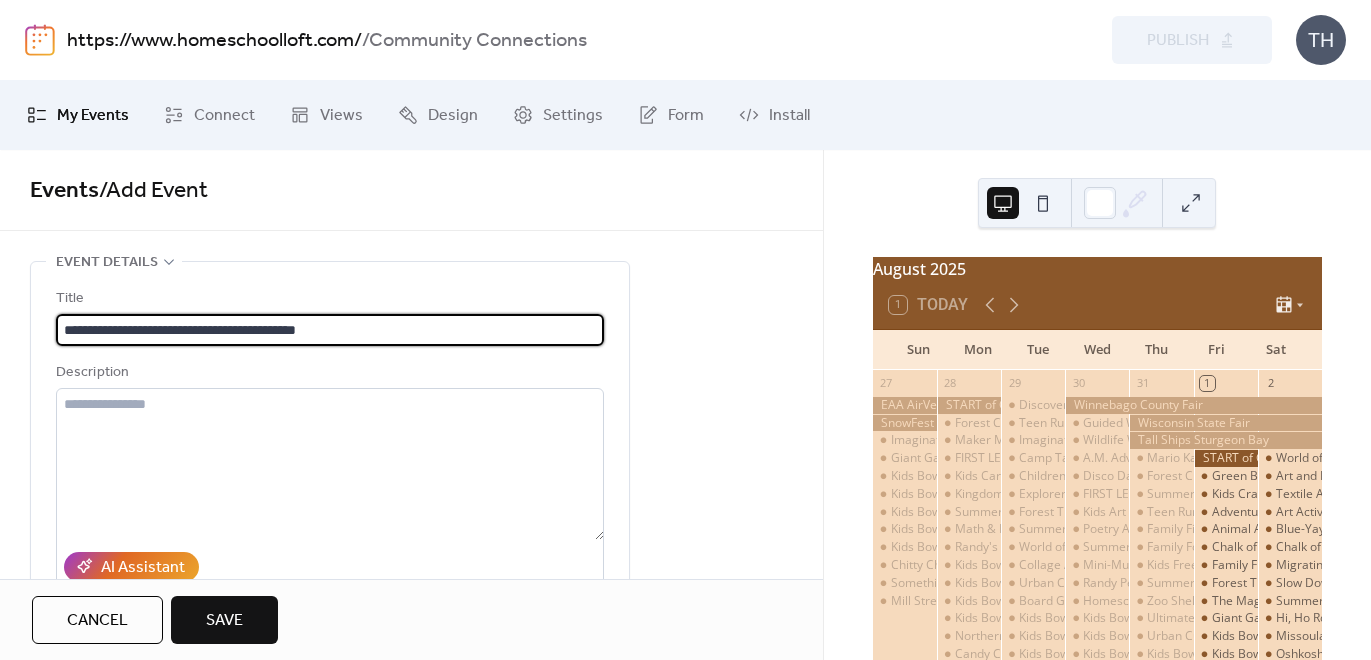 type on "**********" 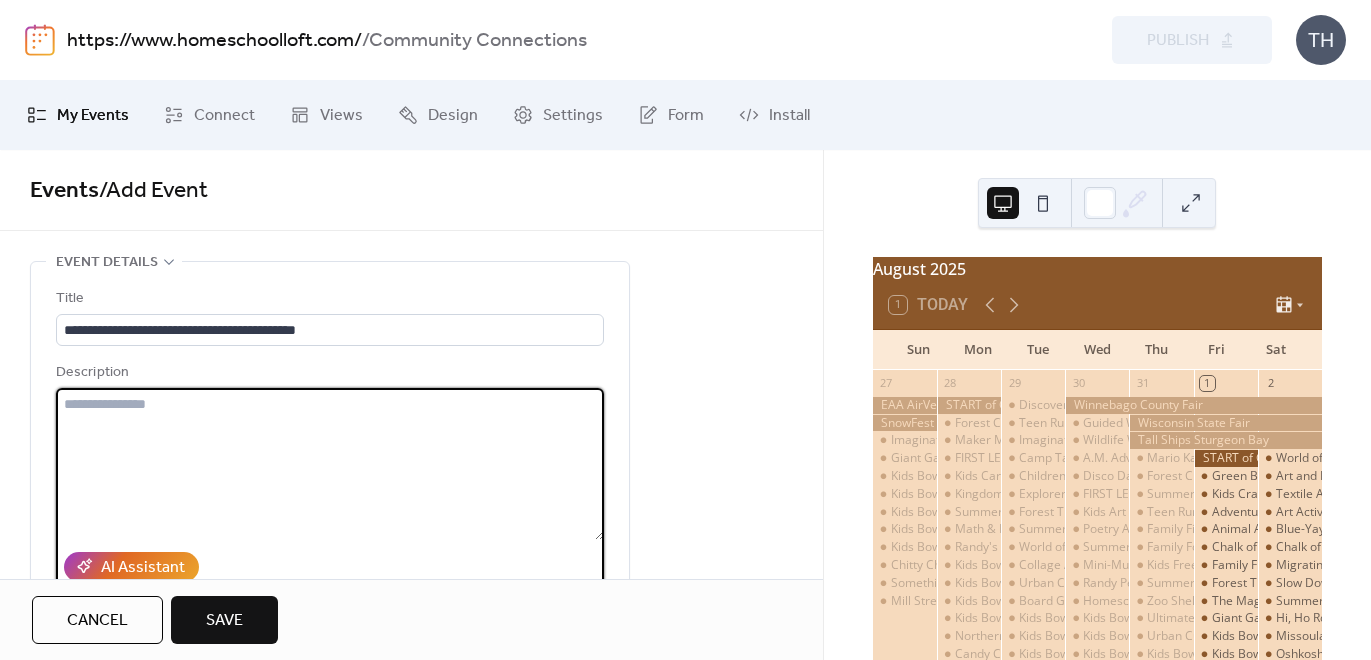 click at bounding box center (330, 464) 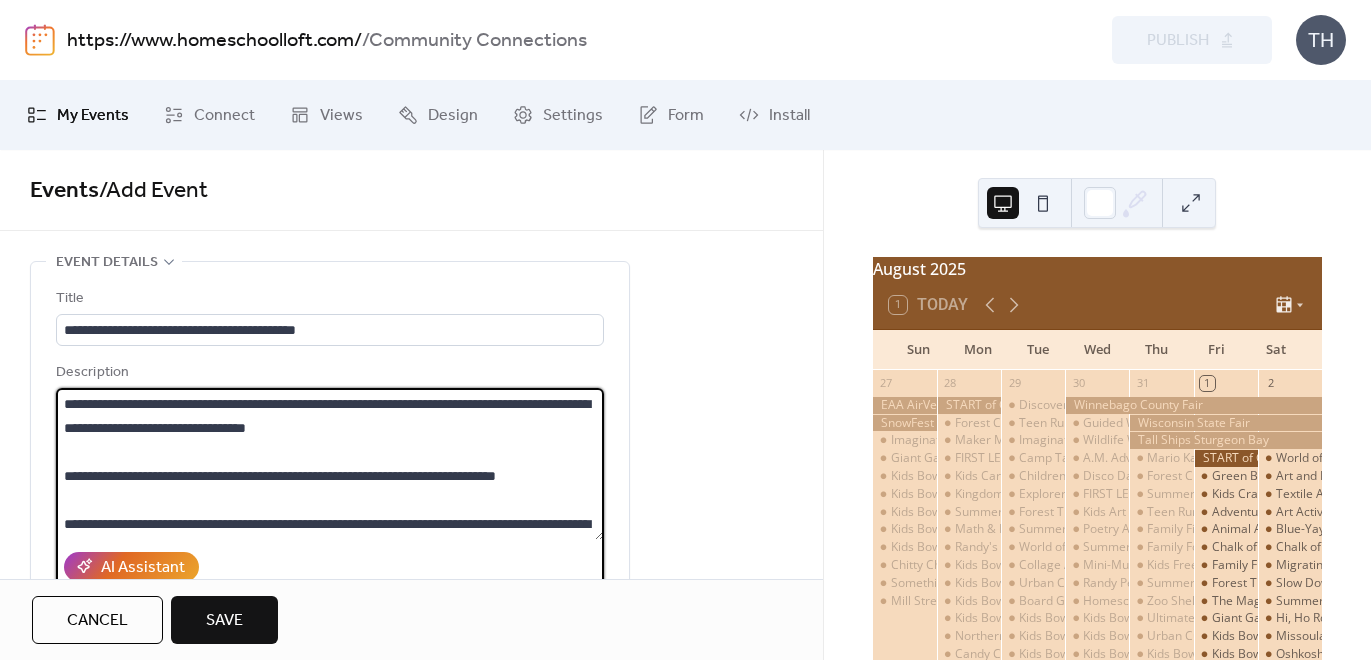 scroll, scrollTop: 213, scrollLeft: 0, axis: vertical 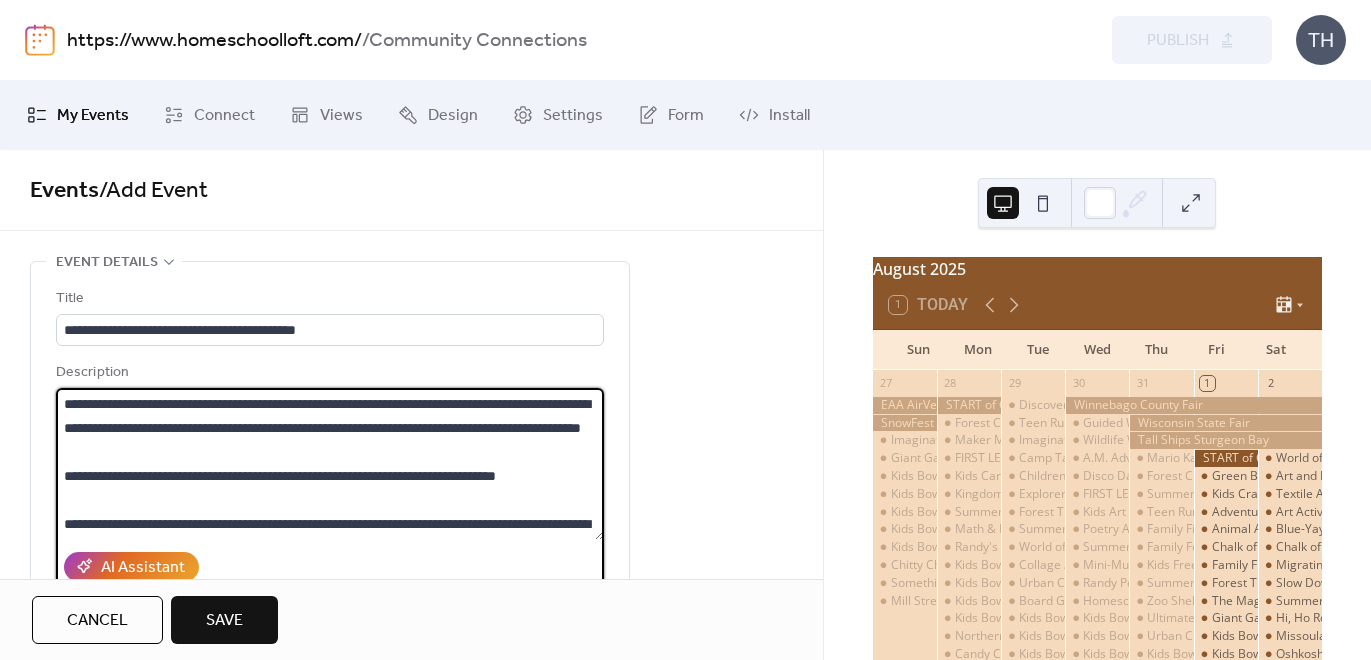 drag, startPoint x: 319, startPoint y: 428, endPoint x: 337, endPoint y: 431, distance: 18.248287 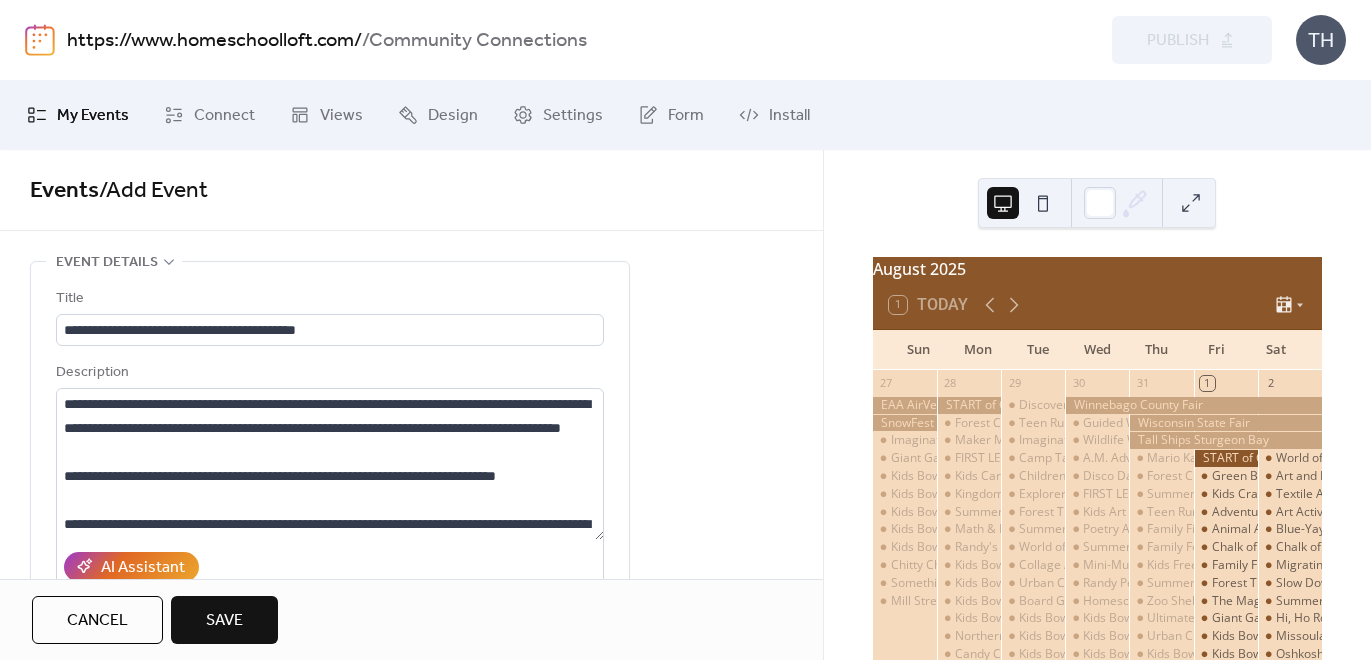 click on "**********" at bounding box center (330, 536) 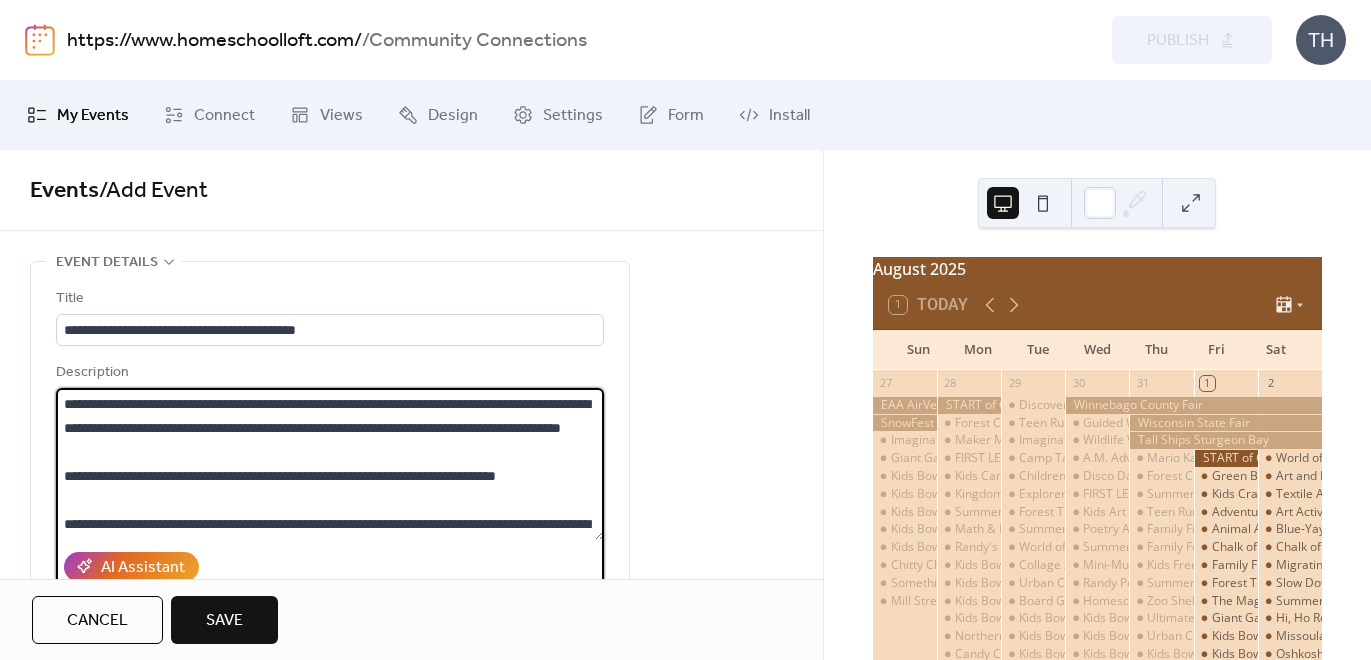 drag, startPoint x: 268, startPoint y: 429, endPoint x: 316, endPoint y: 428, distance: 48.010414 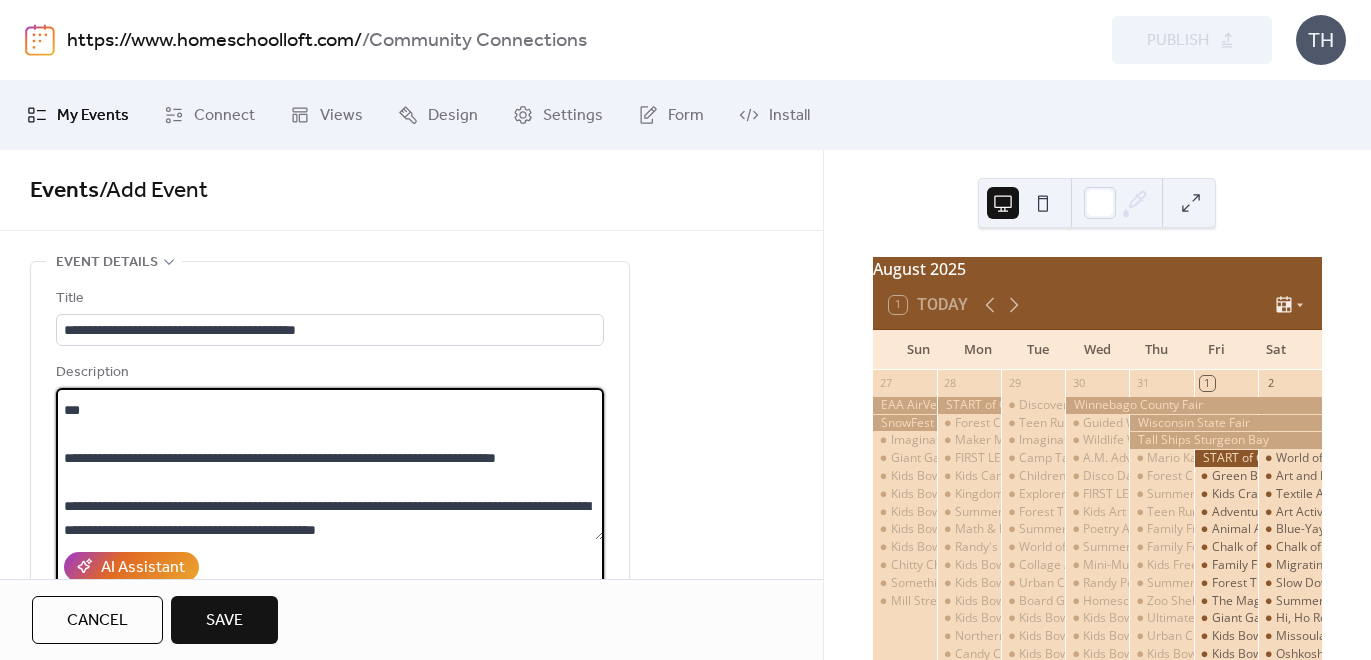 scroll, scrollTop: 57, scrollLeft: 0, axis: vertical 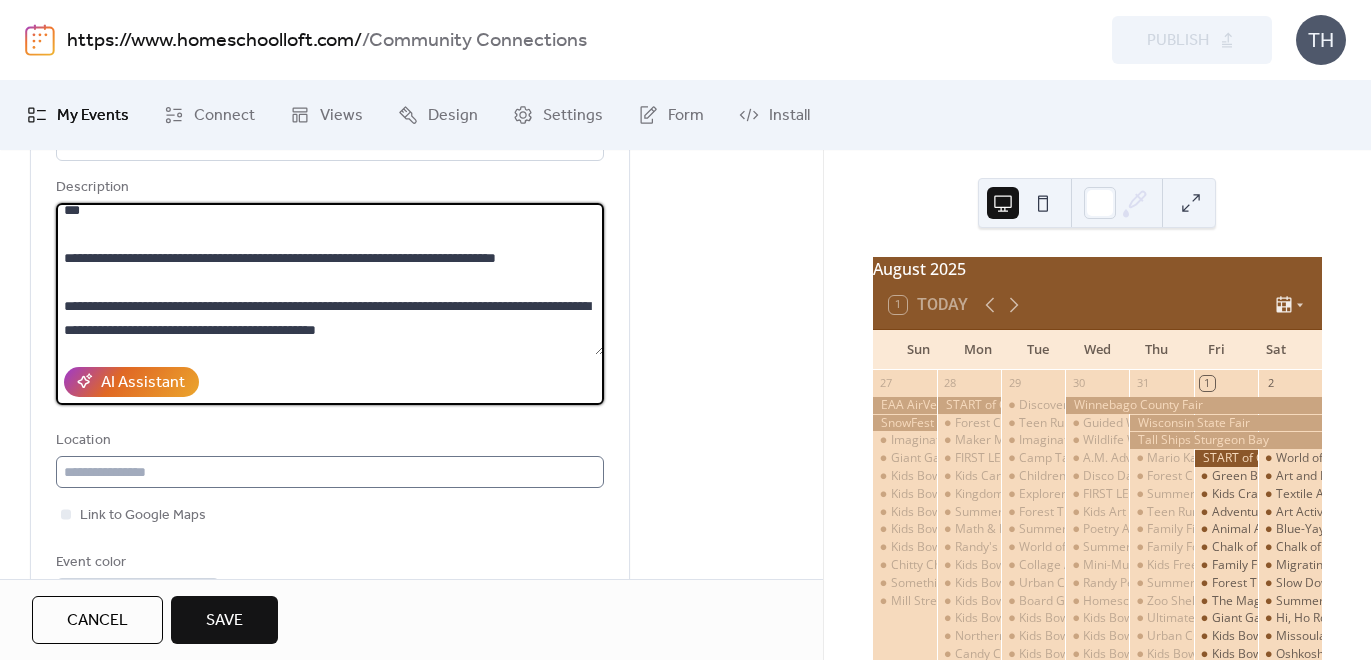 type on "**********" 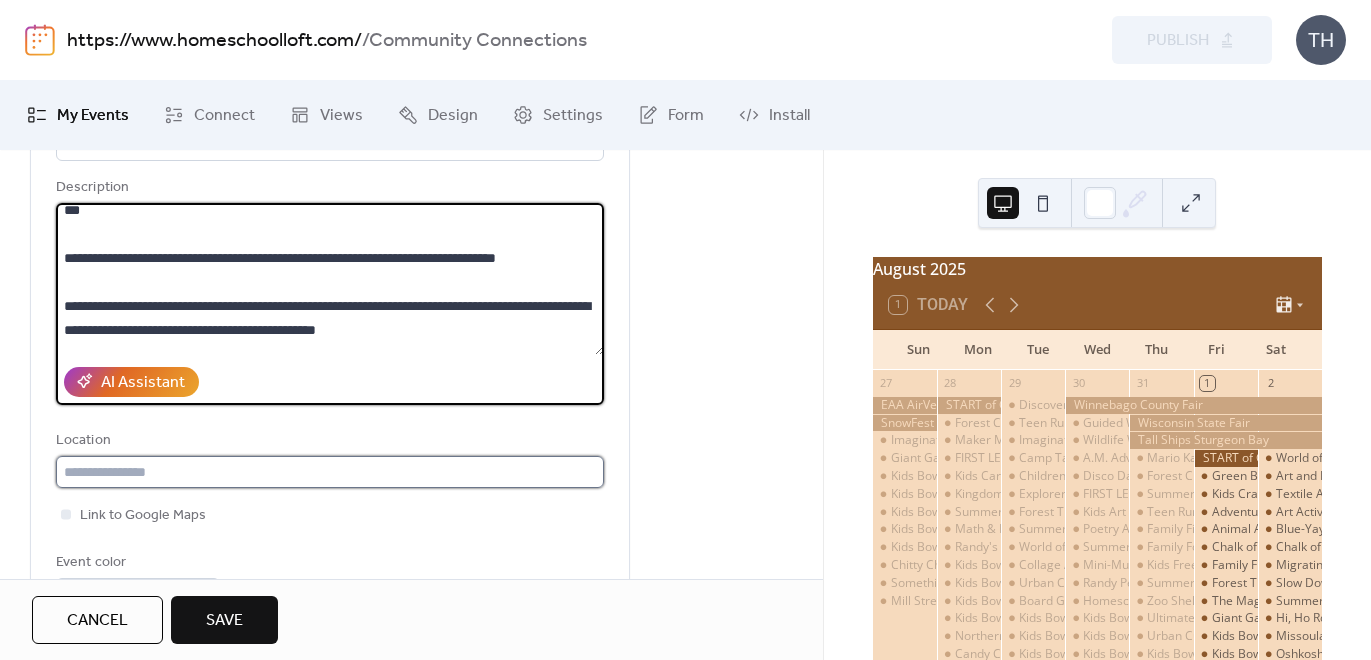 click at bounding box center [330, 472] 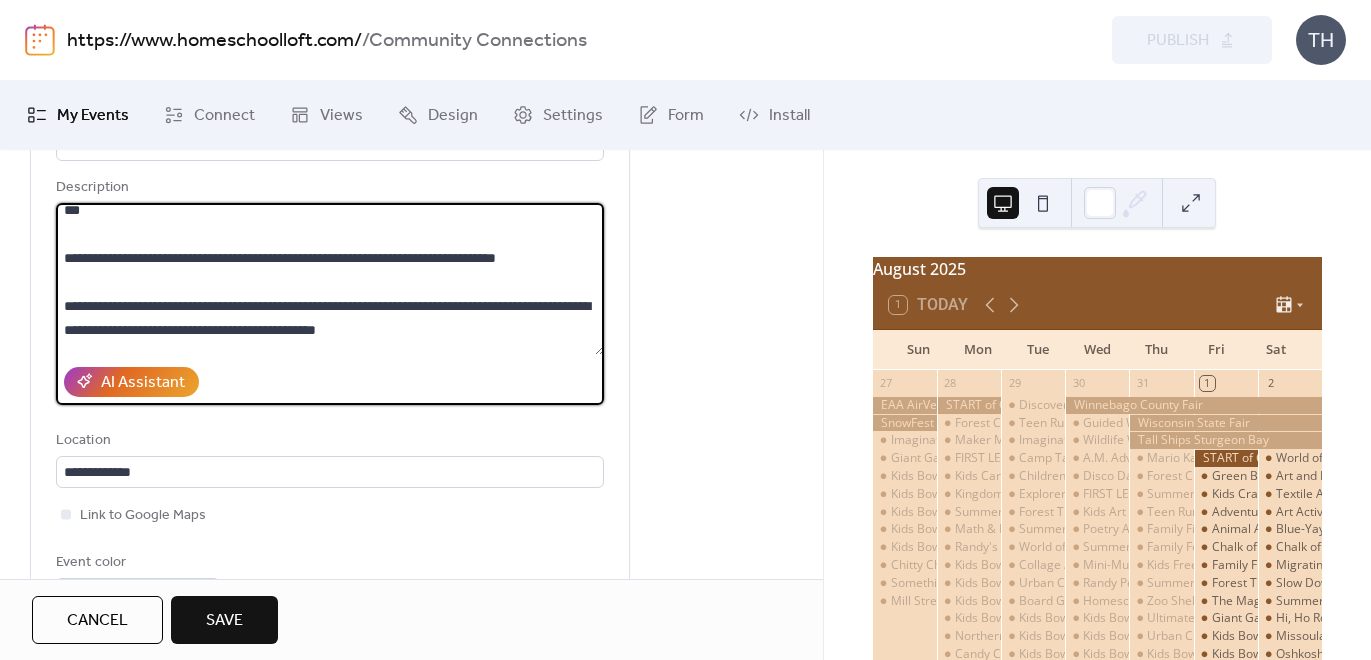 drag, startPoint x: 303, startPoint y: 258, endPoint x: 505, endPoint y: 263, distance: 202.06187 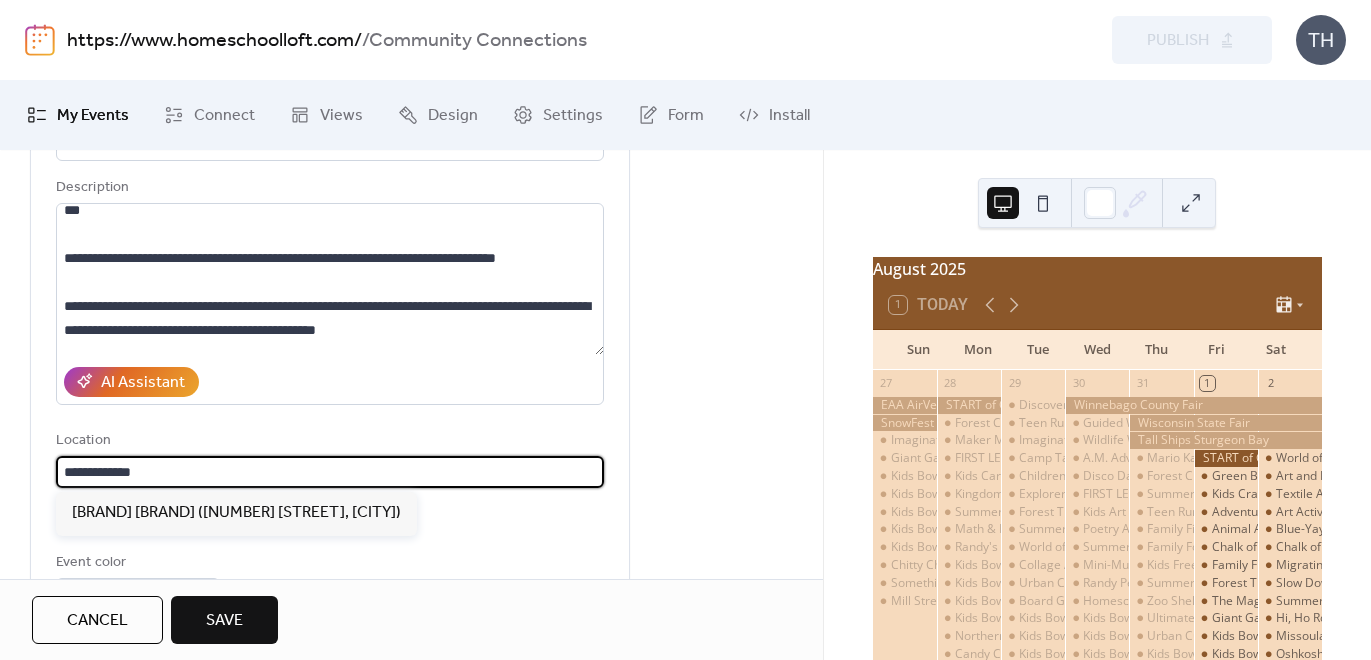 click on "**********" at bounding box center [330, 472] 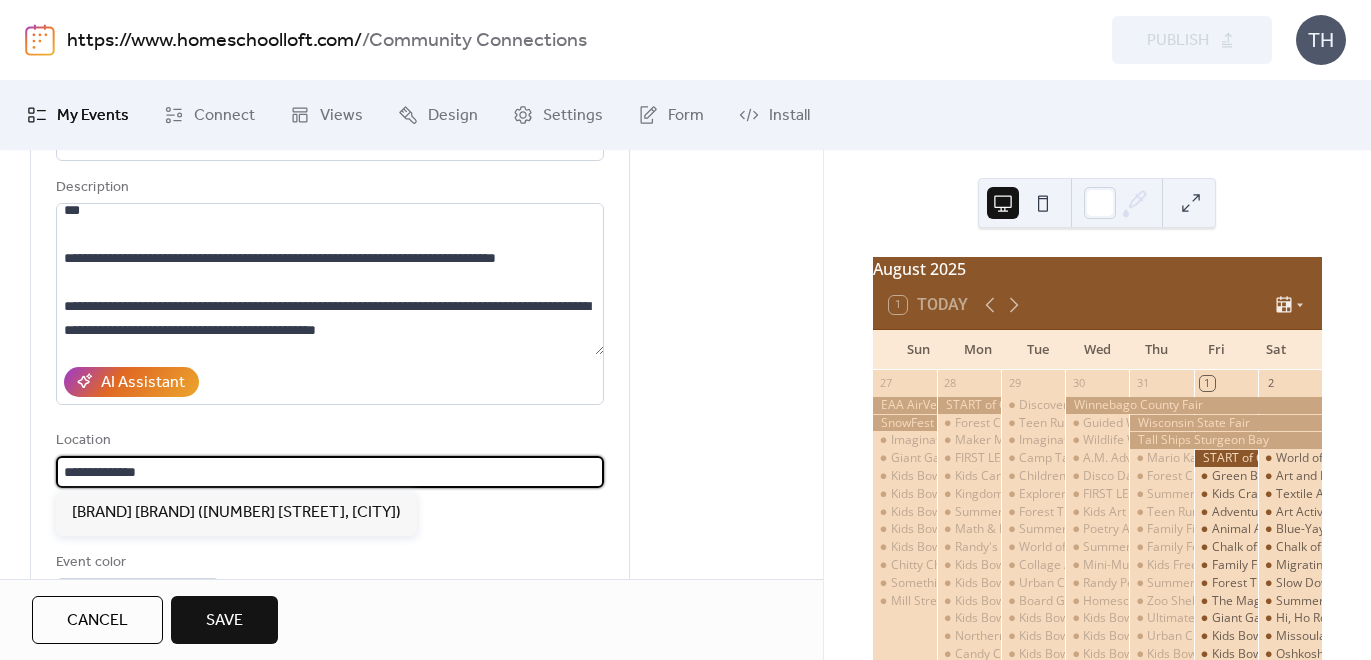 paste on "**********" 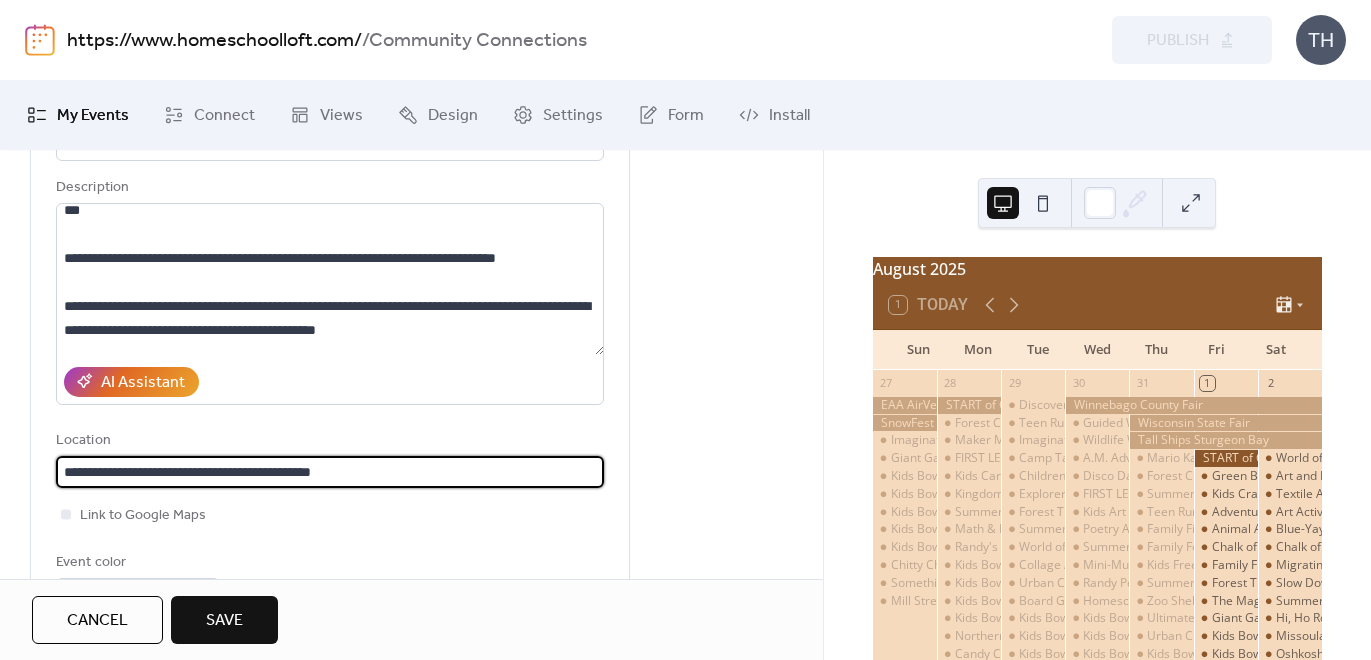 click on "**********" at bounding box center [330, 472] 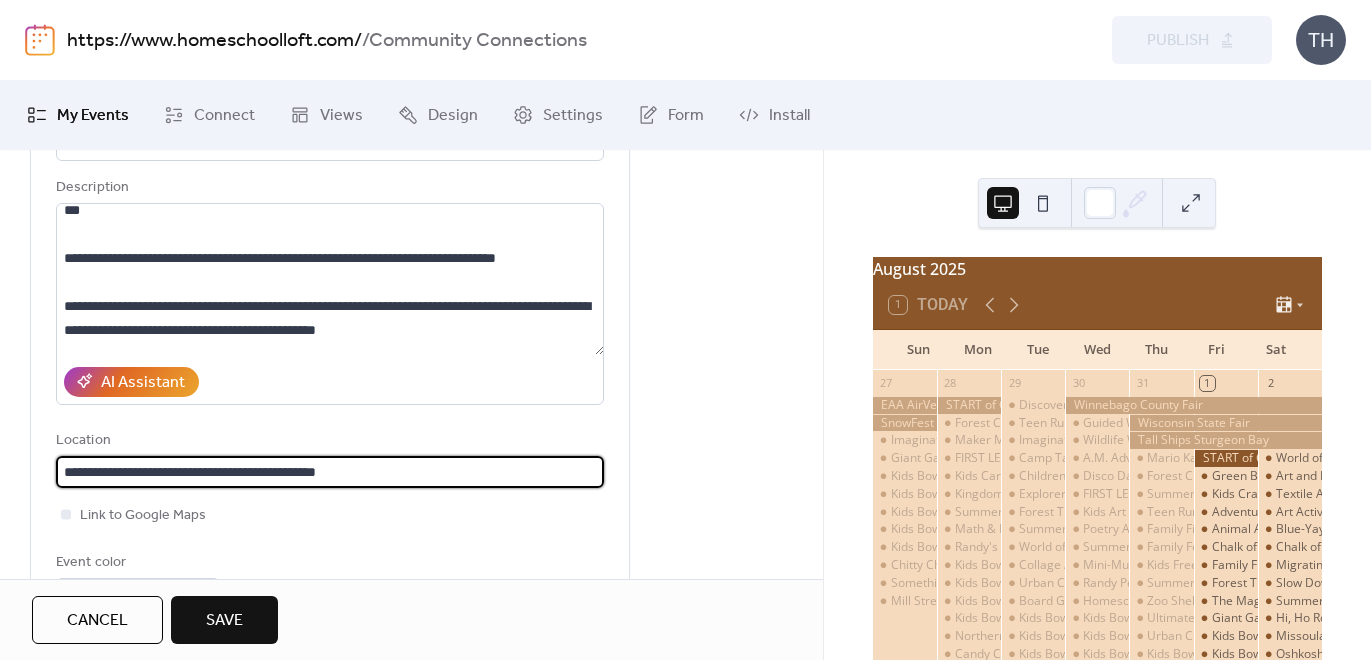 scroll, scrollTop: 0, scrollLeft: 0, axis: both 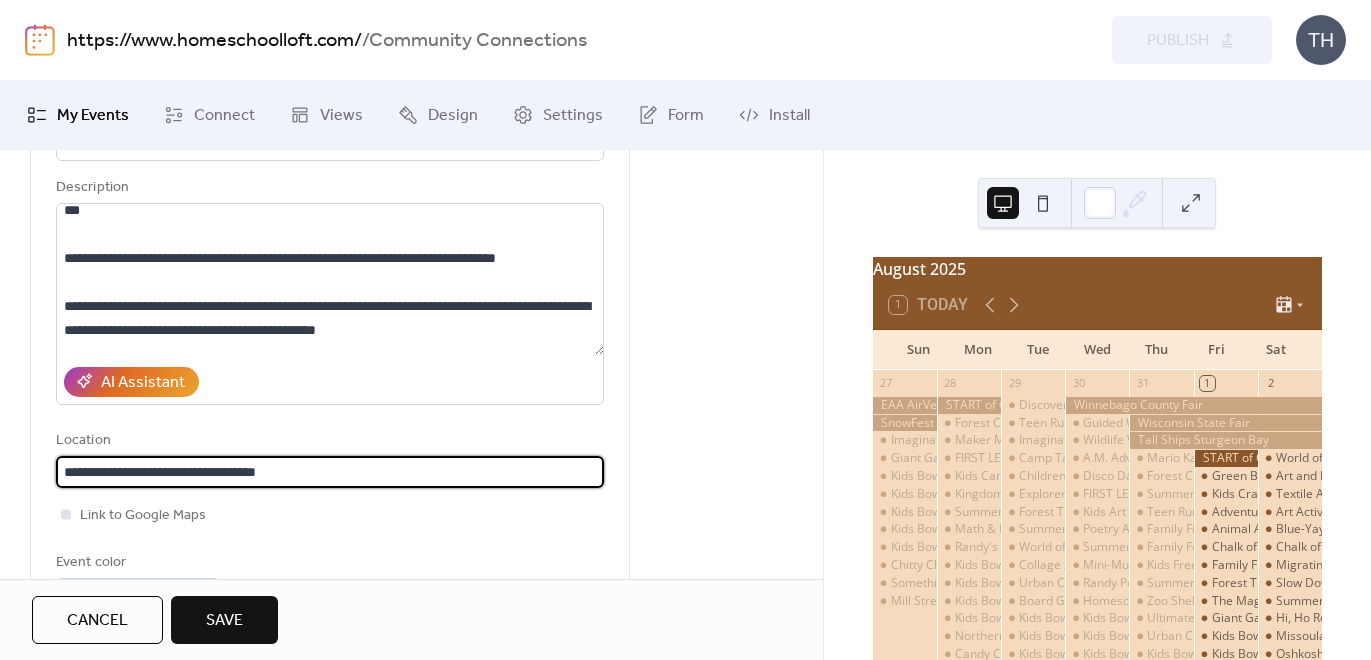 type on "**********" 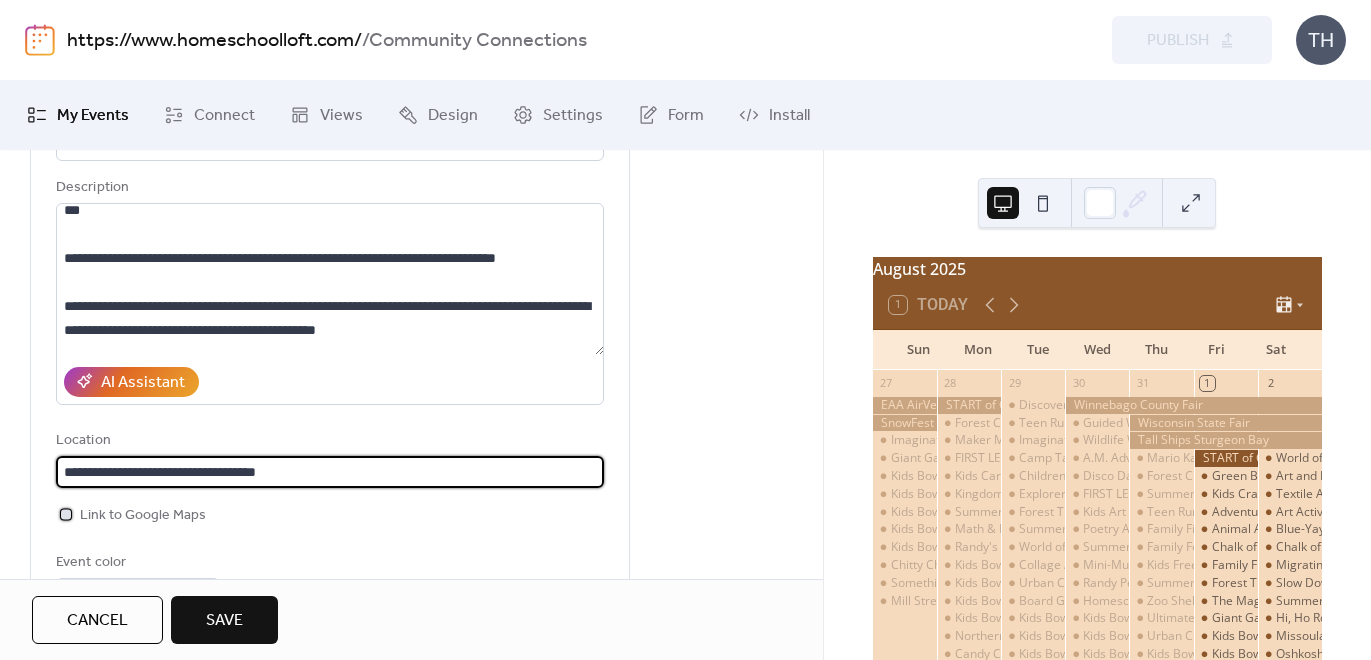 click on "Link to Google Maps" at bounding box center (143, 516) 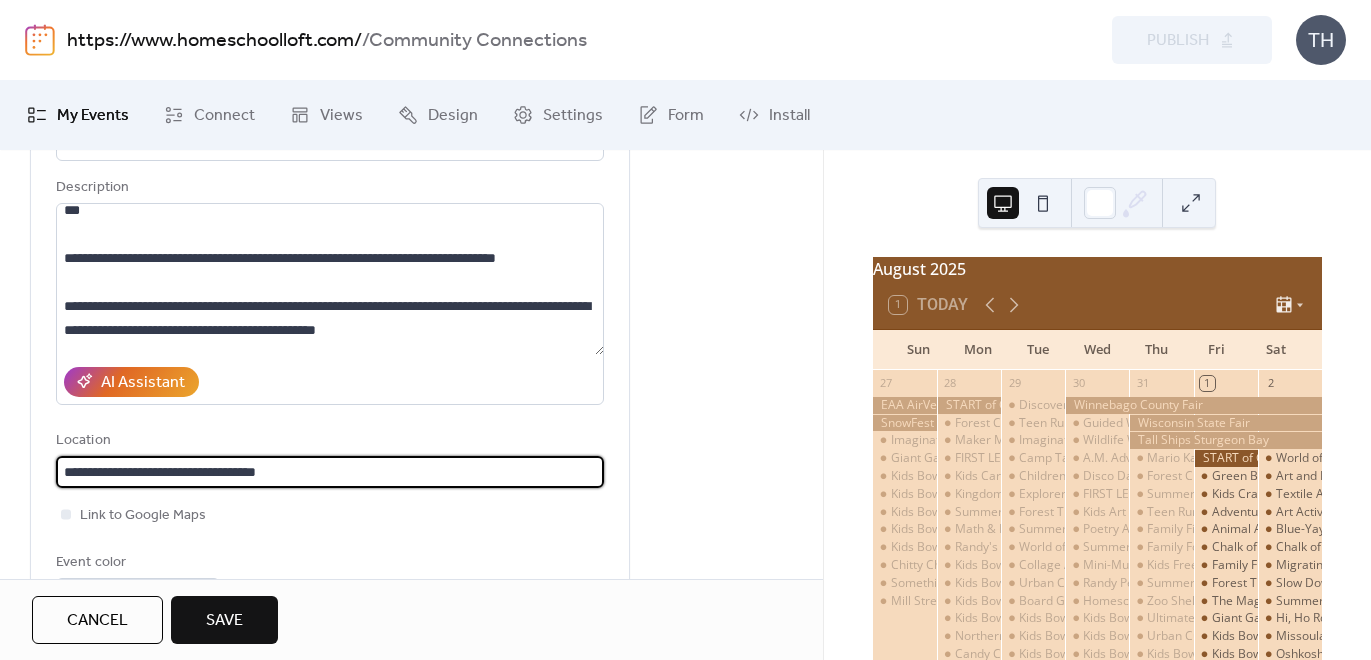 drag, startPoint x: 132, startPoint y: 468, endPoint x: 302, endPoint y: 467, distance: 170.00294 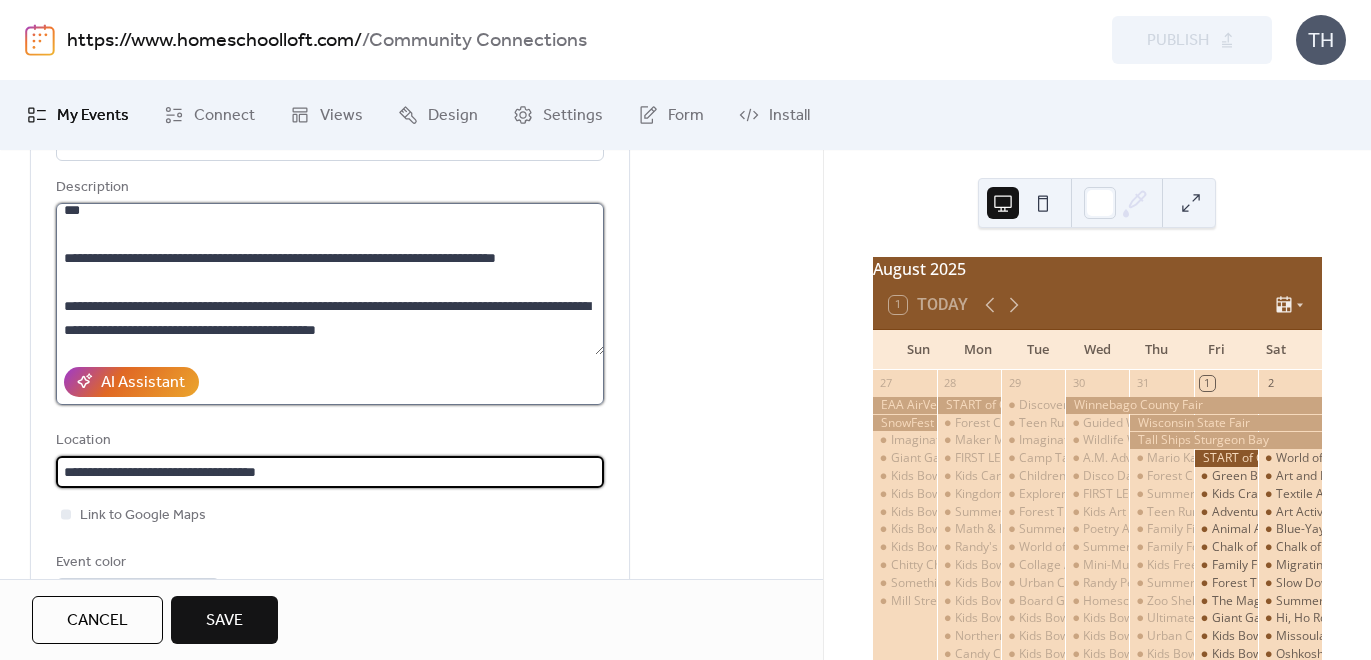 type 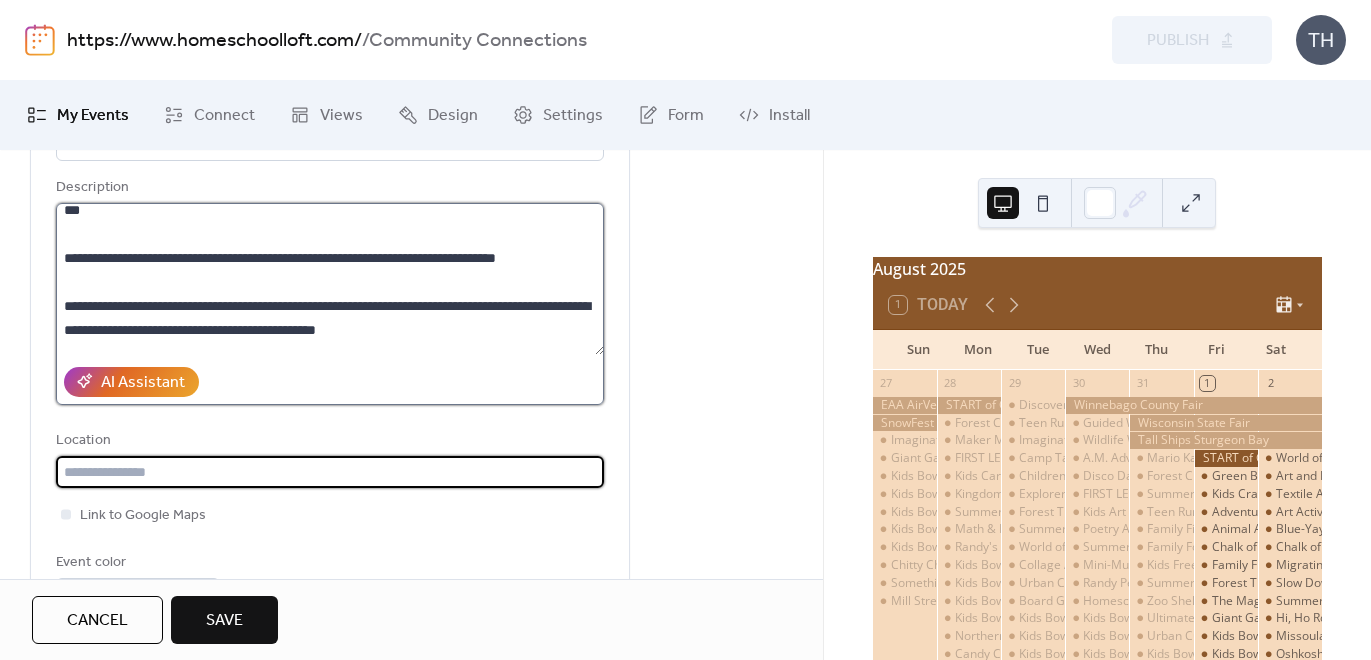 click on "**********" at bounding box center (330, 279) 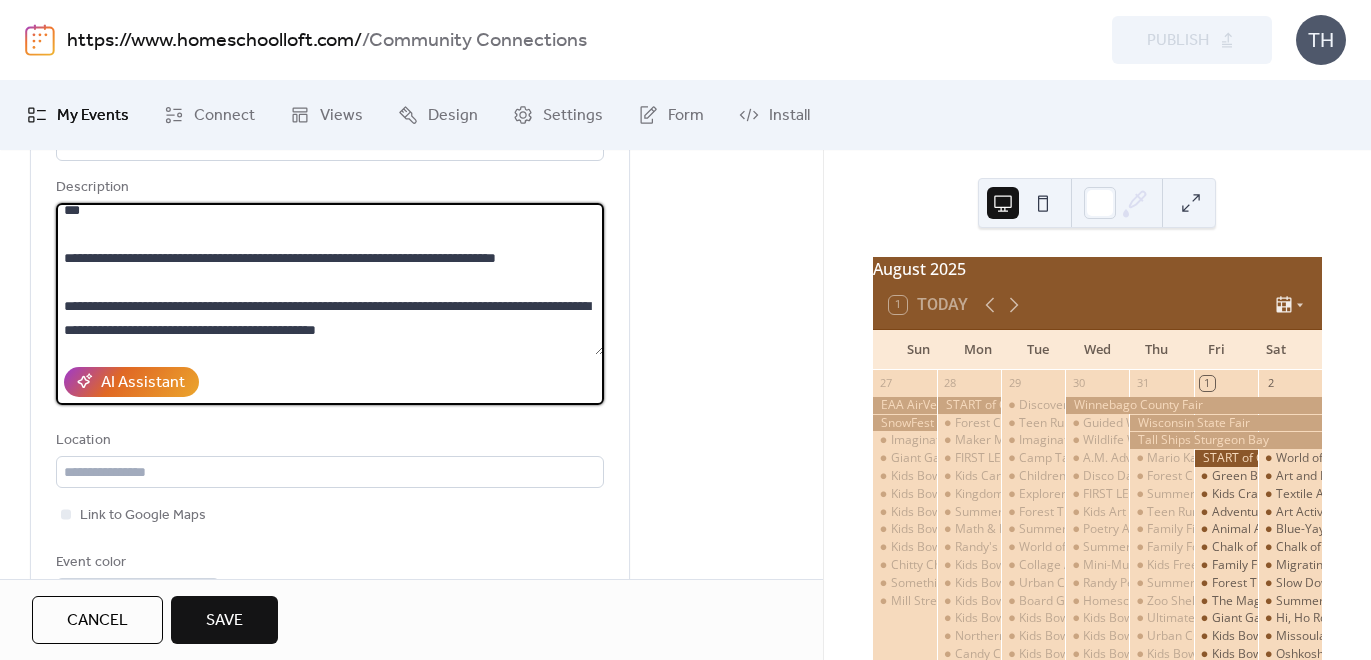 drag, startPoint x: 515, startPoint y: 243, endPoint x: 579, endPoint y: 263, distance: 67.052216 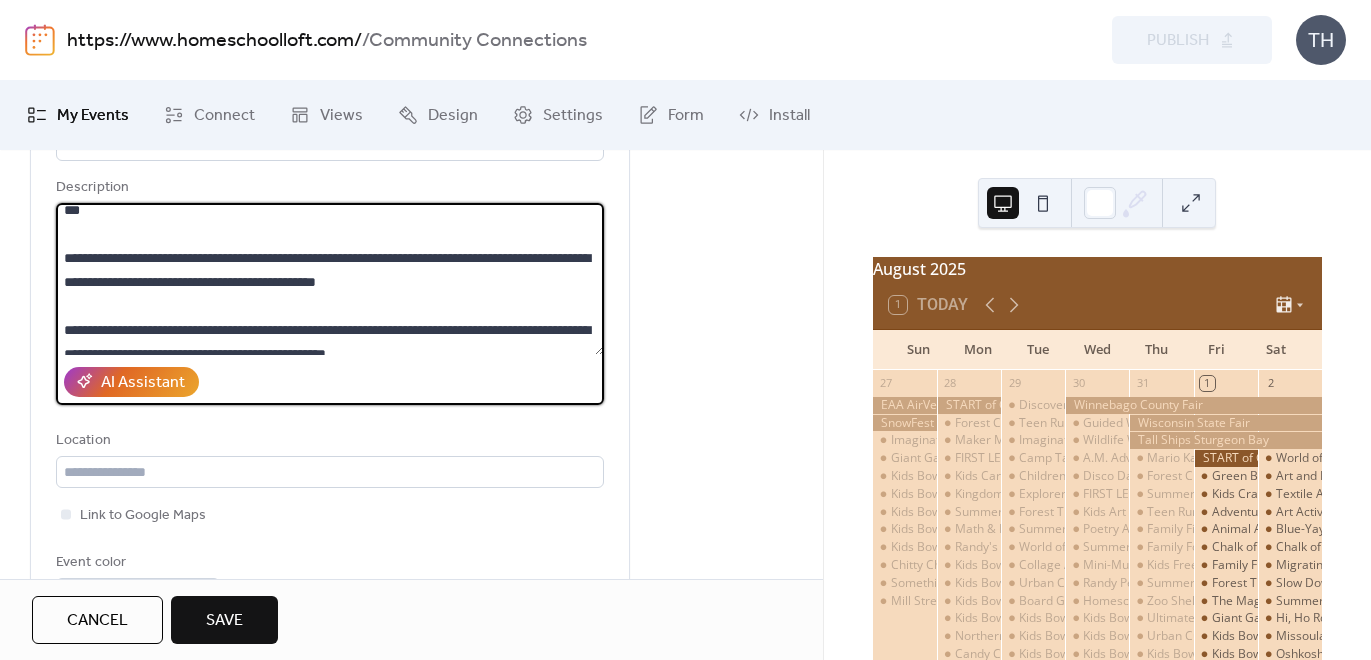scroll, scrollTop: 33, scrollLeft: 0, axis: vertical 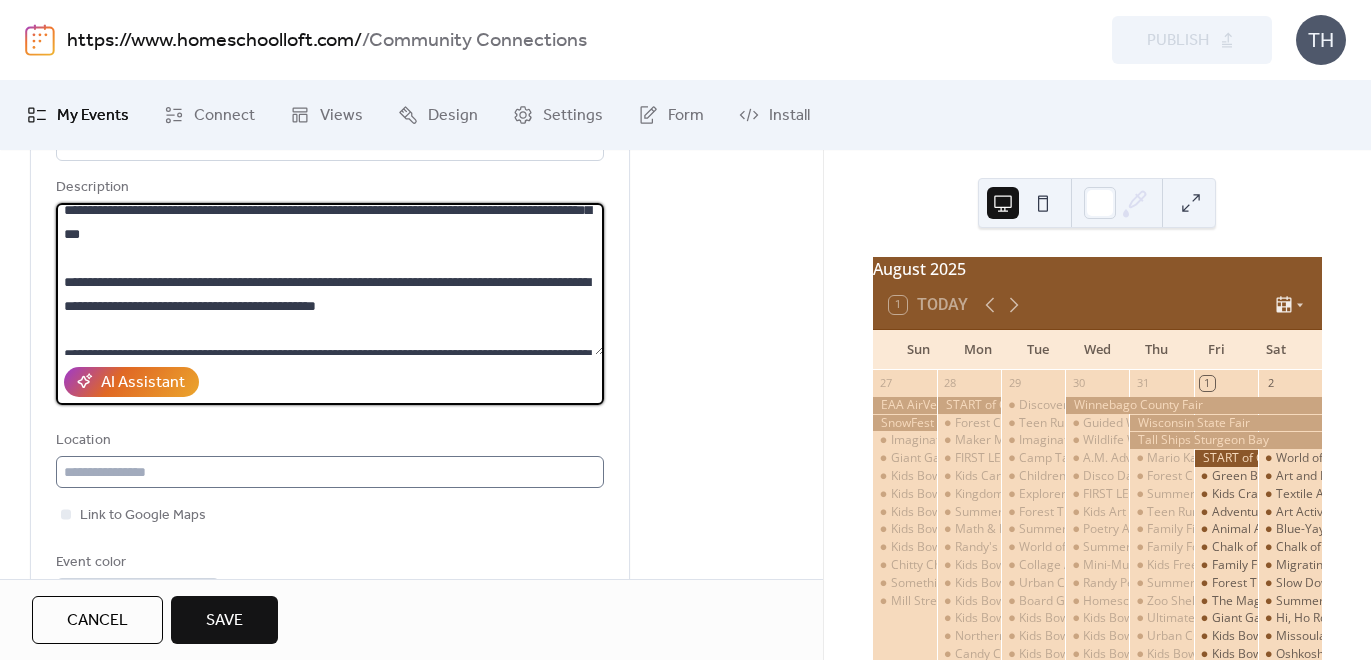 type on "**********" 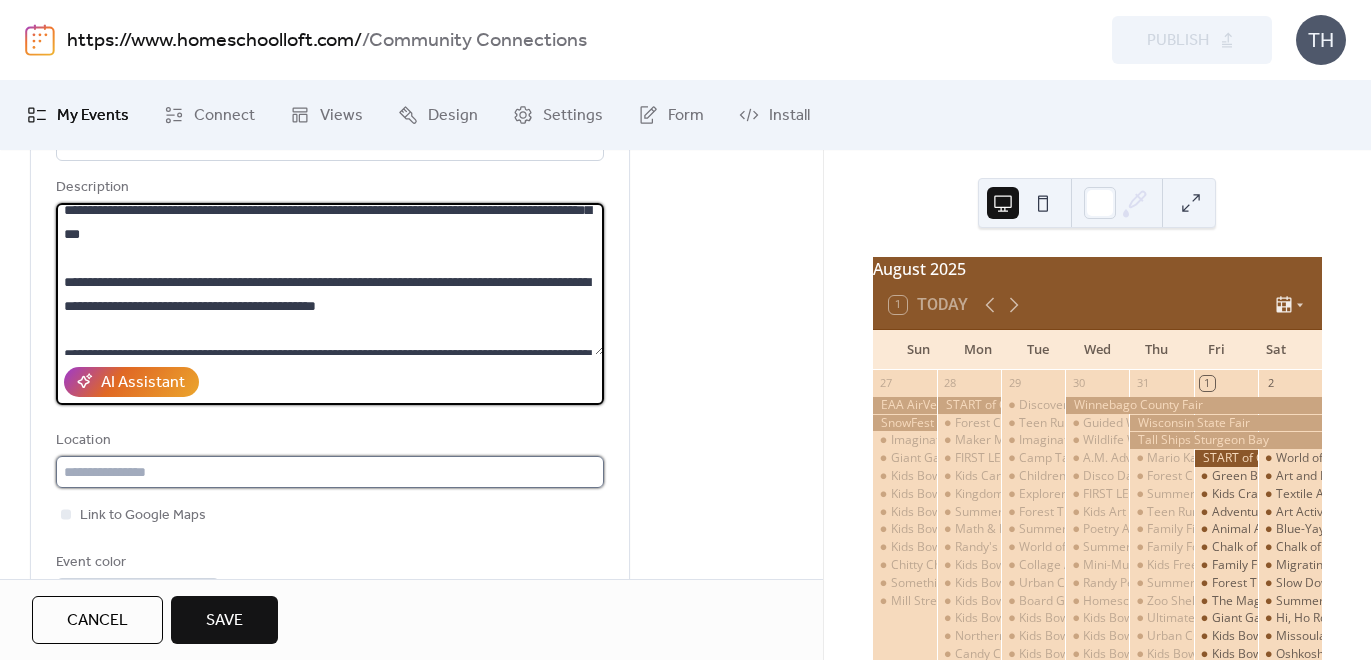 click at bounding box center (330, 472) 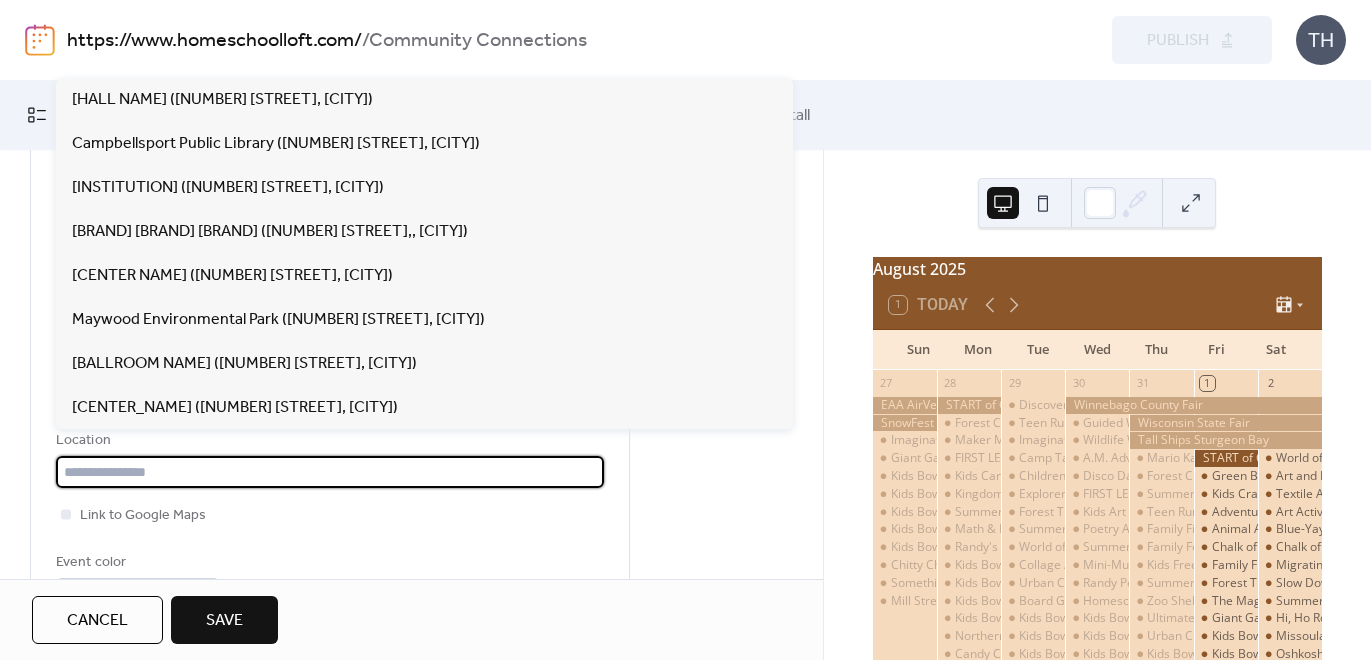 paste on "**********" 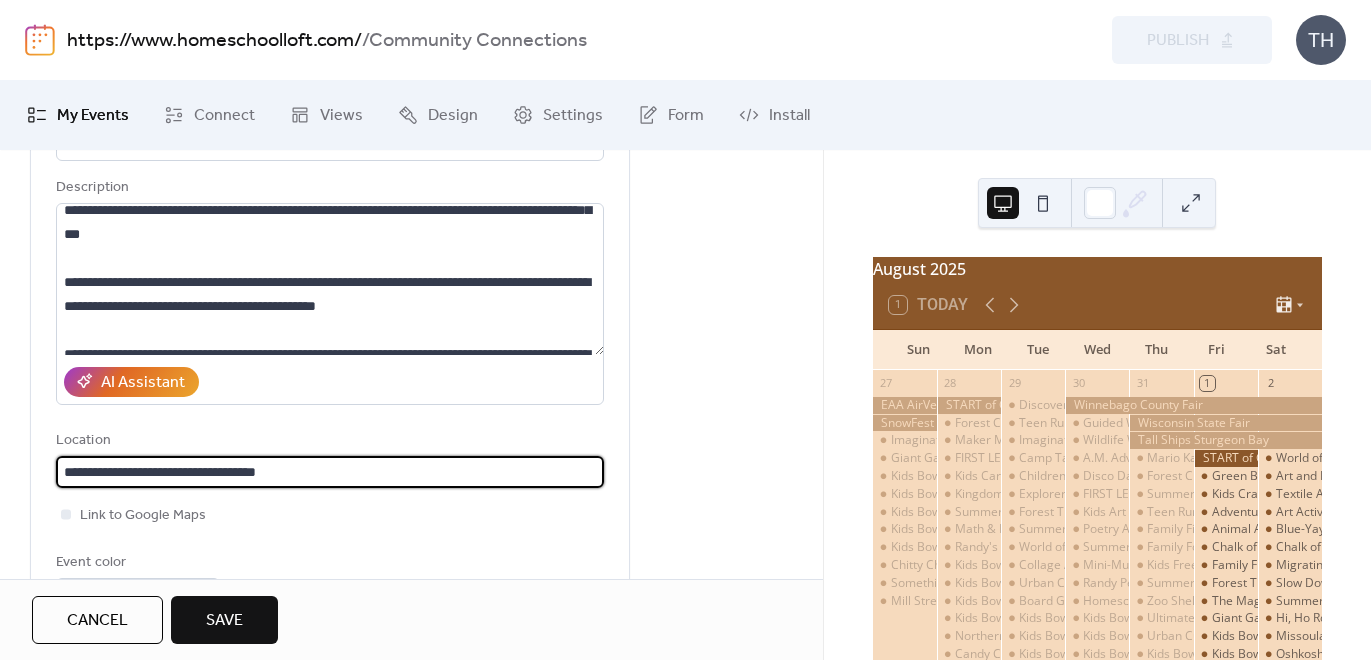 type on "**********" 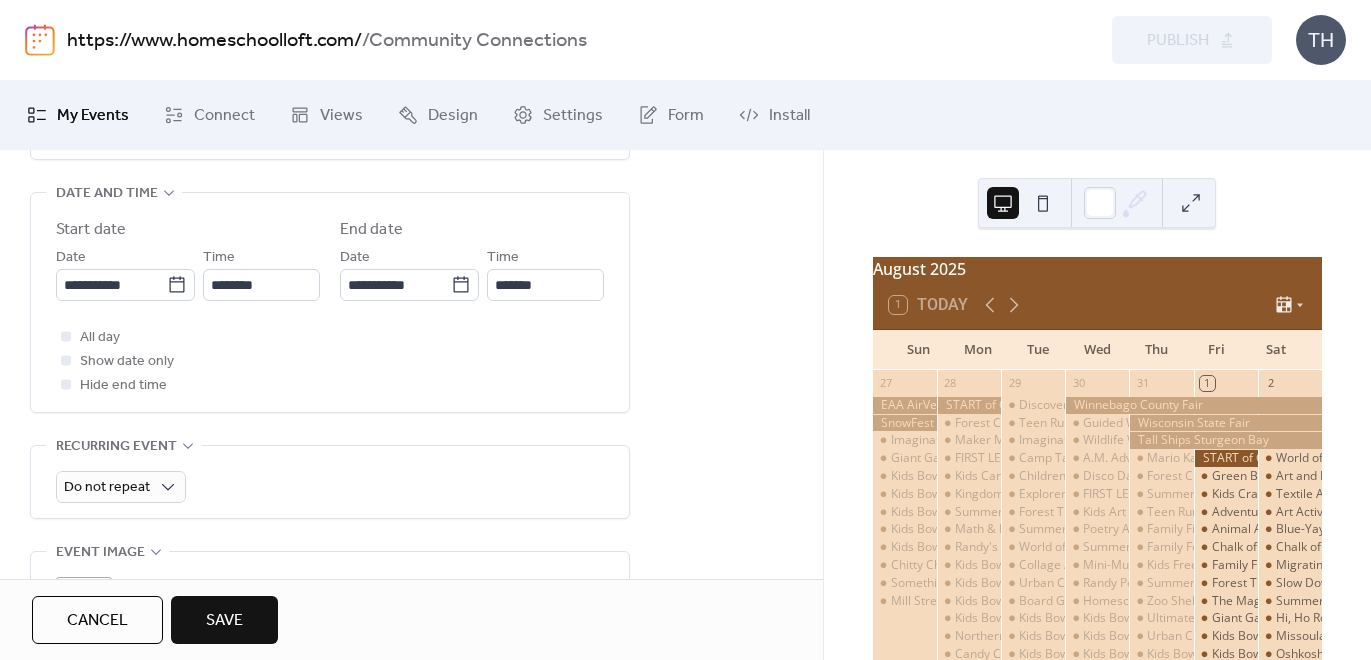 scroll, scrollTop: 661, scrollLeft: 0, axis: vertical 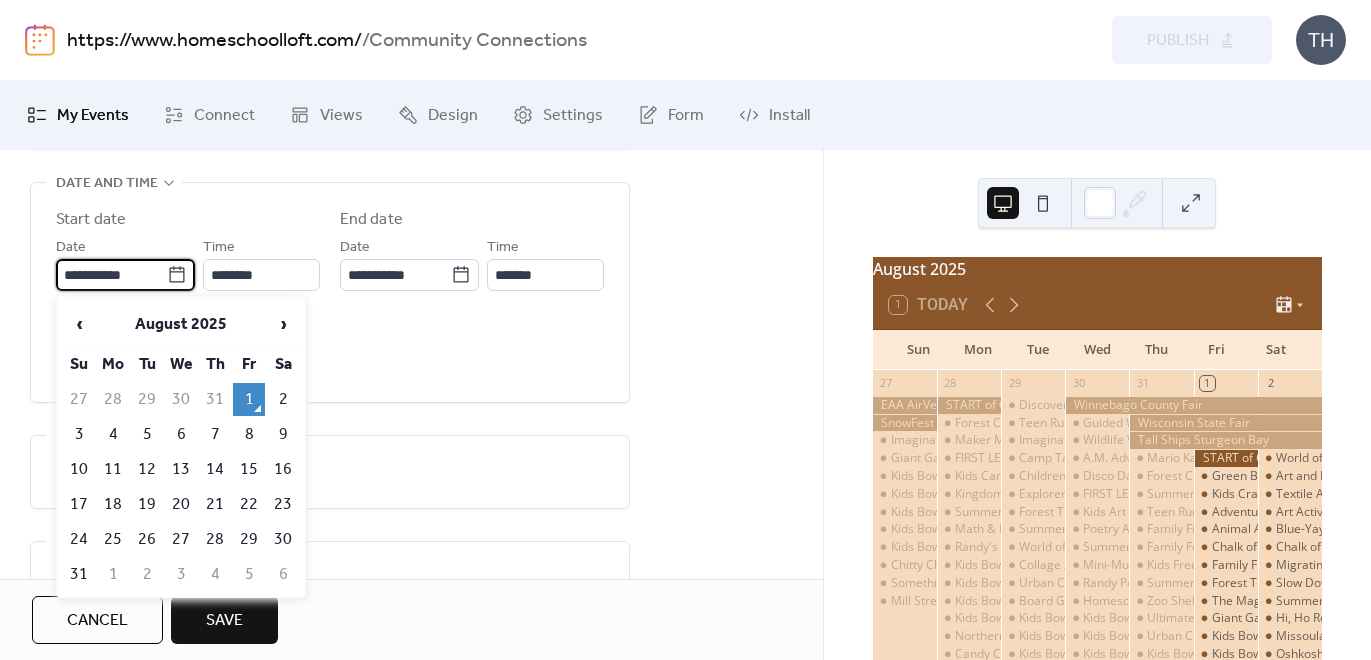 click on "**********" at bounding box center [111, 275] 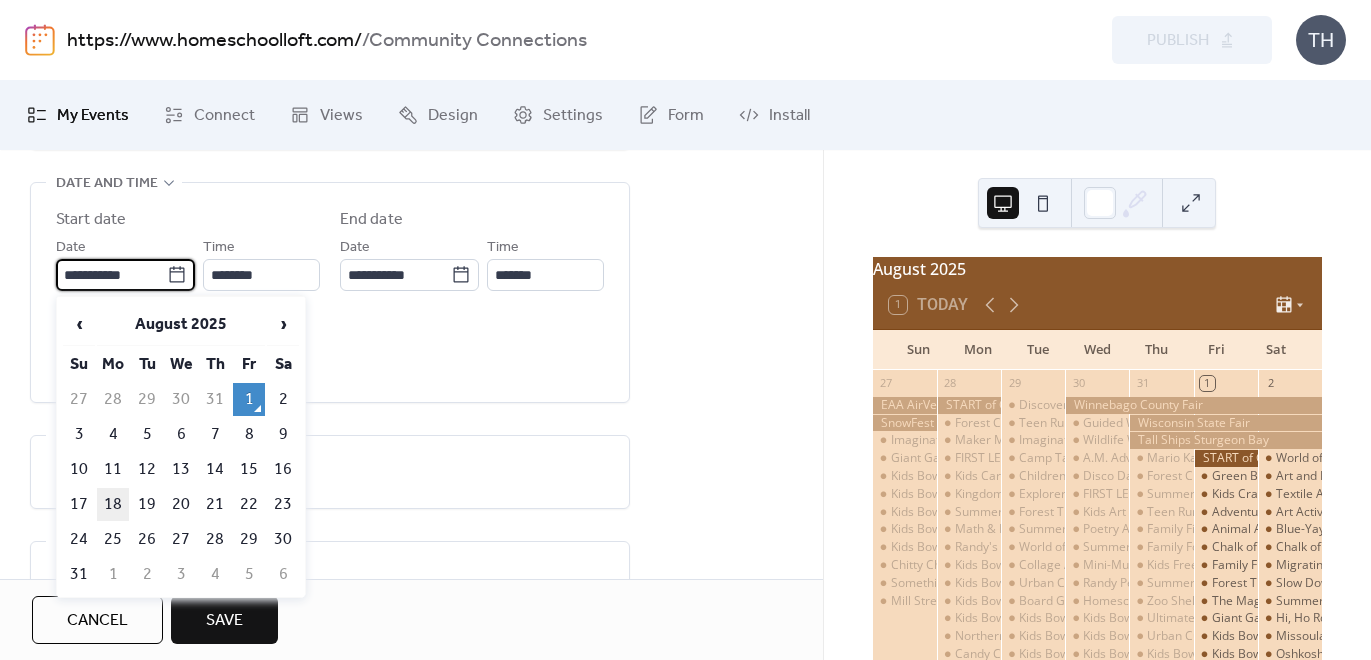 click on "18" at bounding box center [113, 504] 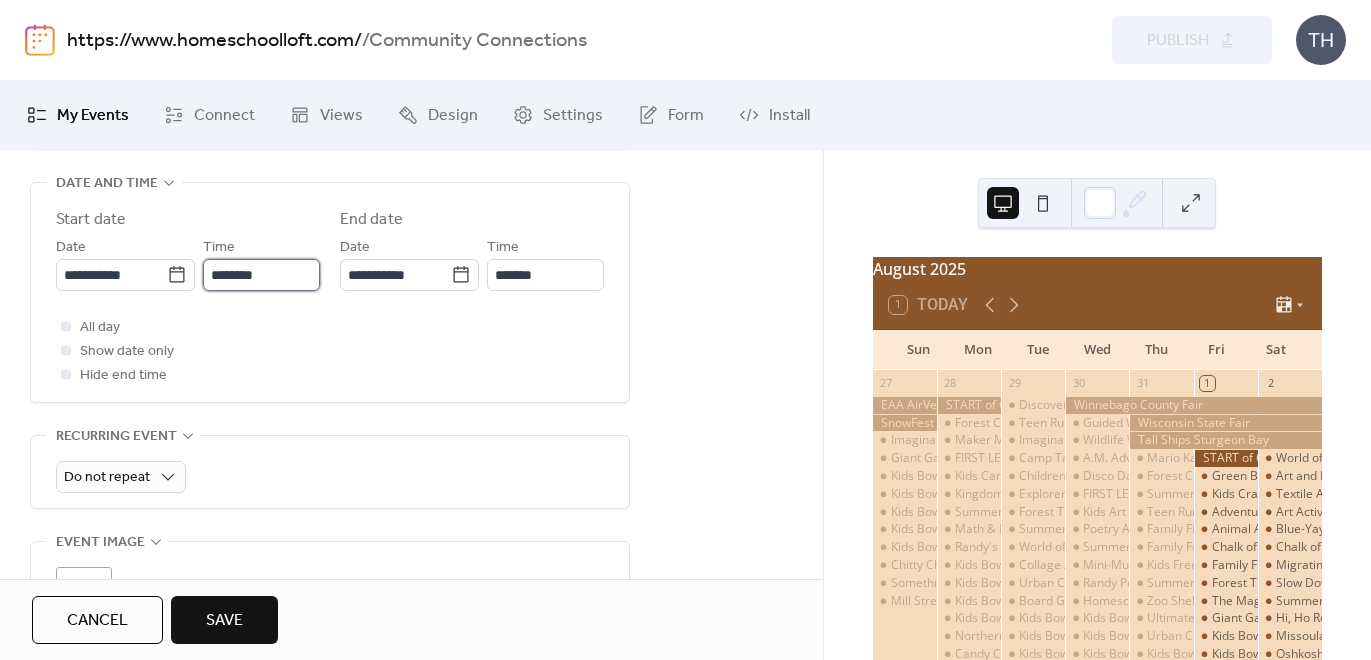 click on "********" at bounding box center [261, 275] 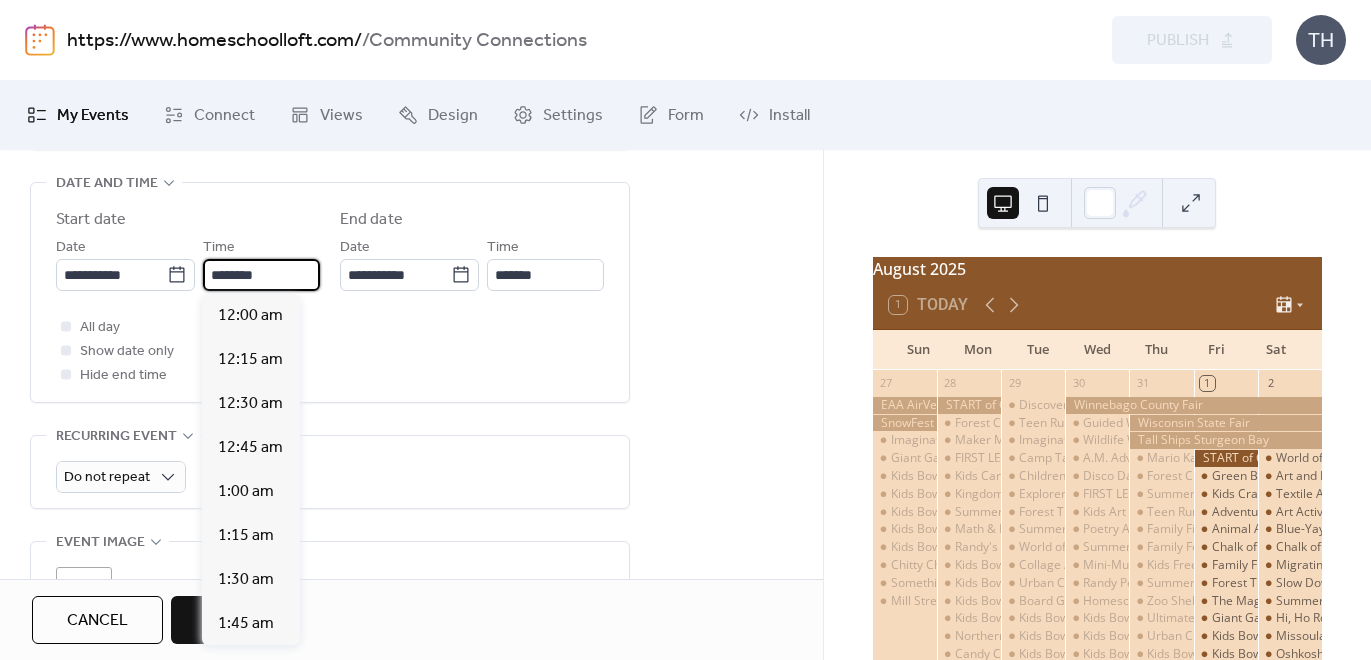 scroll, scrollTop: 2184, scrollLeft: 0, axis: vertical 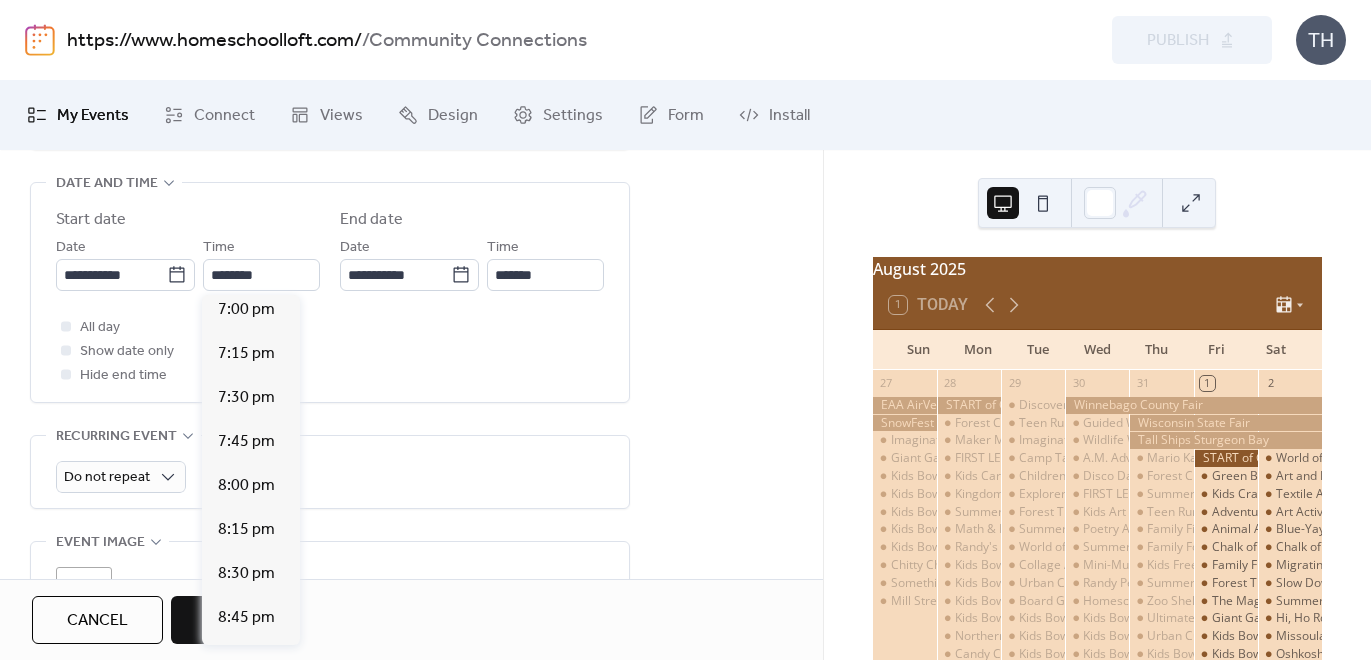click on "6:30 pm" at bounding box center (246, 222) 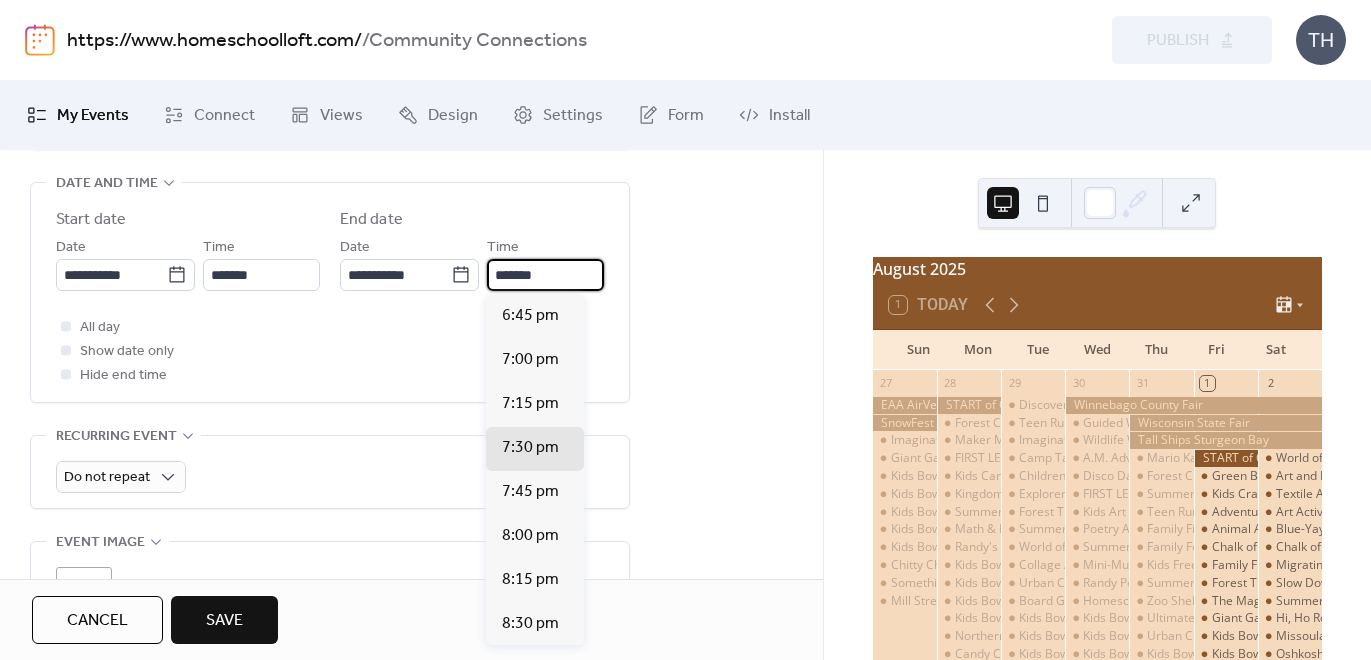 click on "*******" at bounding box center (545, 275) 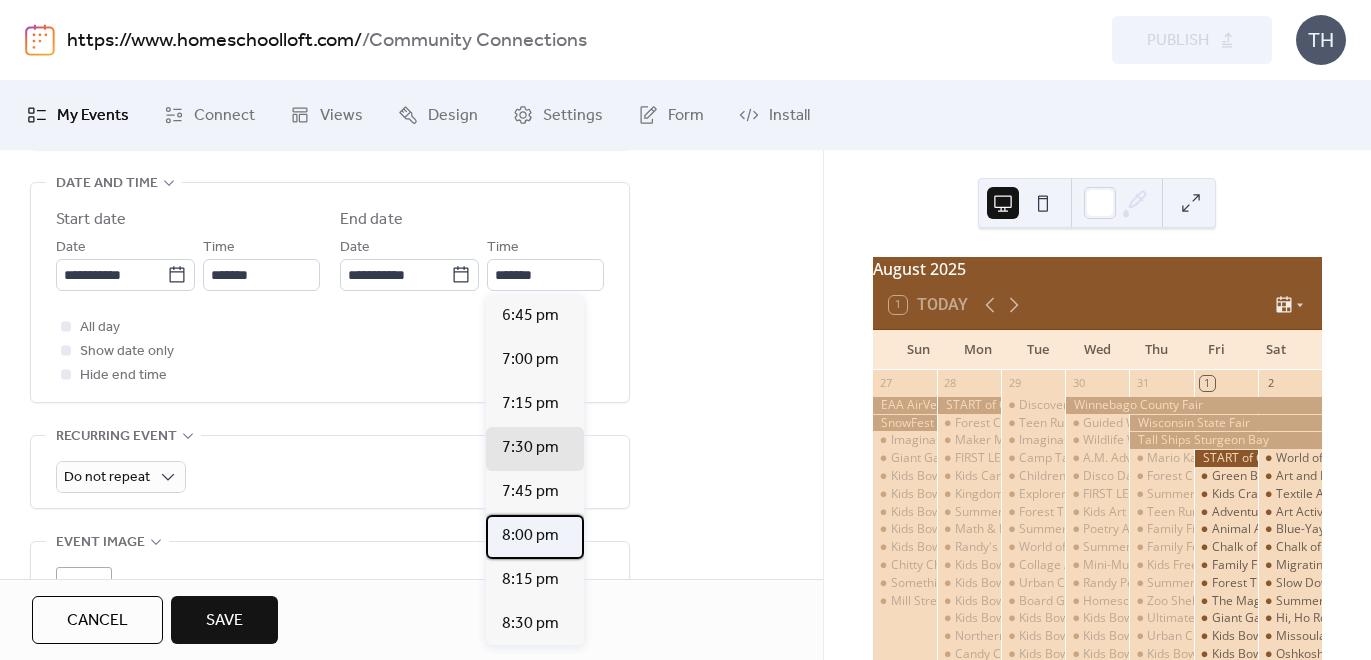 click on "8:00 pm" at bounding box center [530, 536] 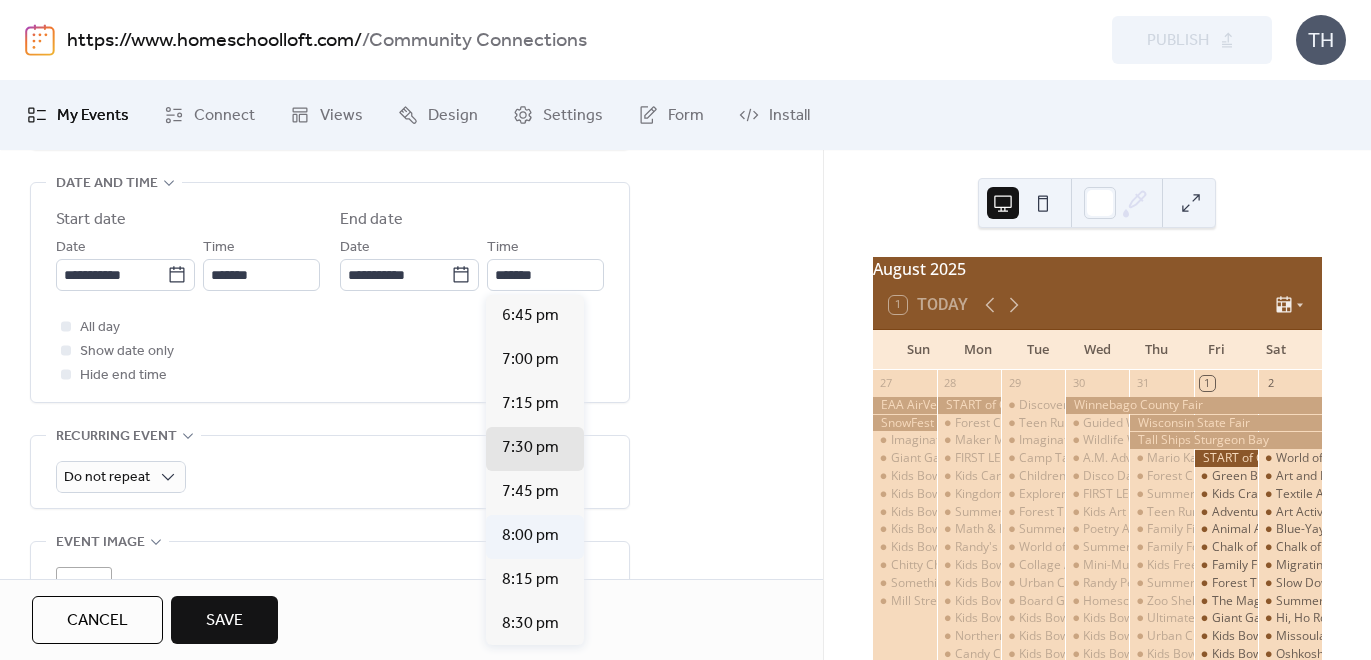 type on "*******" 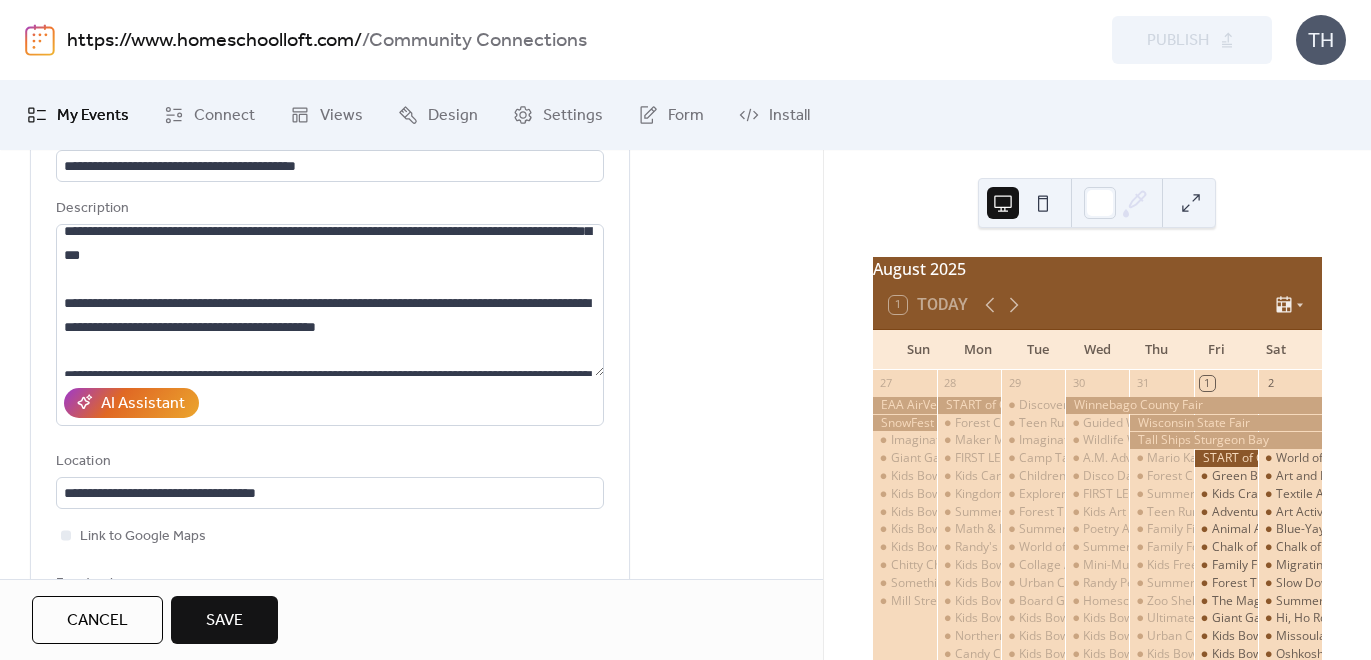 scroll, scrollTop: 162, scrollLeft: 0, axis: vertical 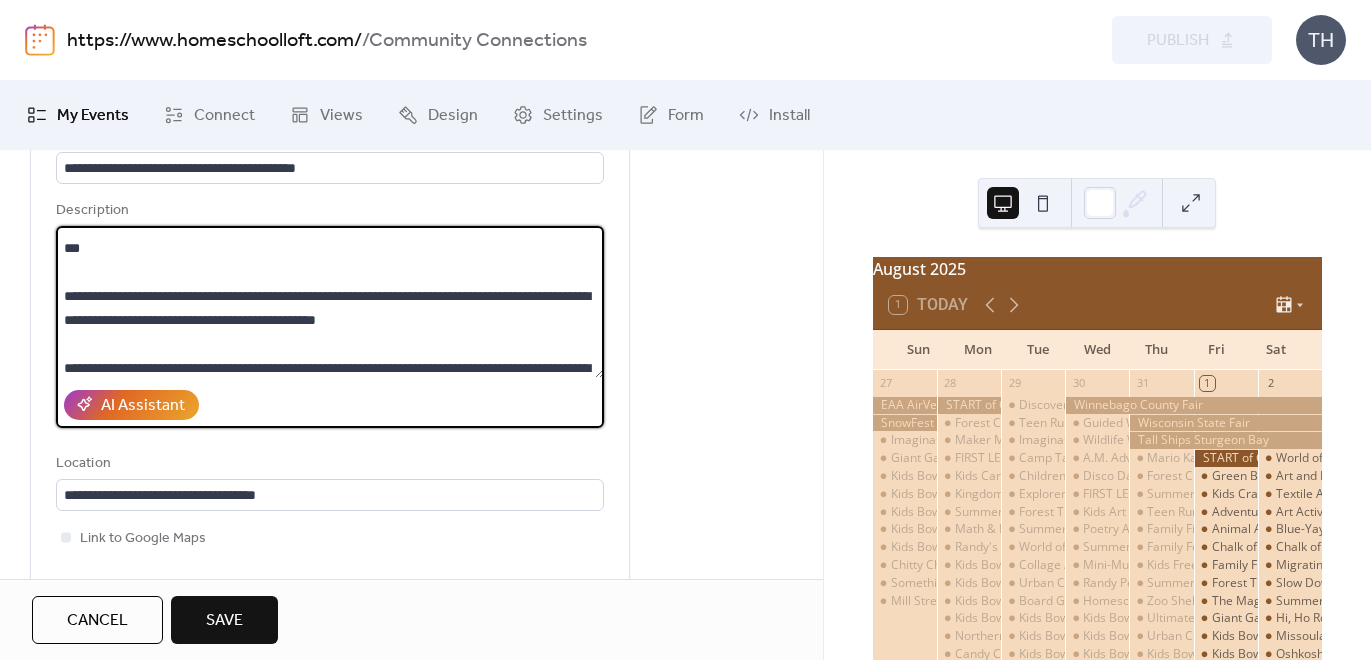 drag, startPoint x: 341, startPoint y: 301, endPoint x: 390, endPoint y: 301, distance: 49 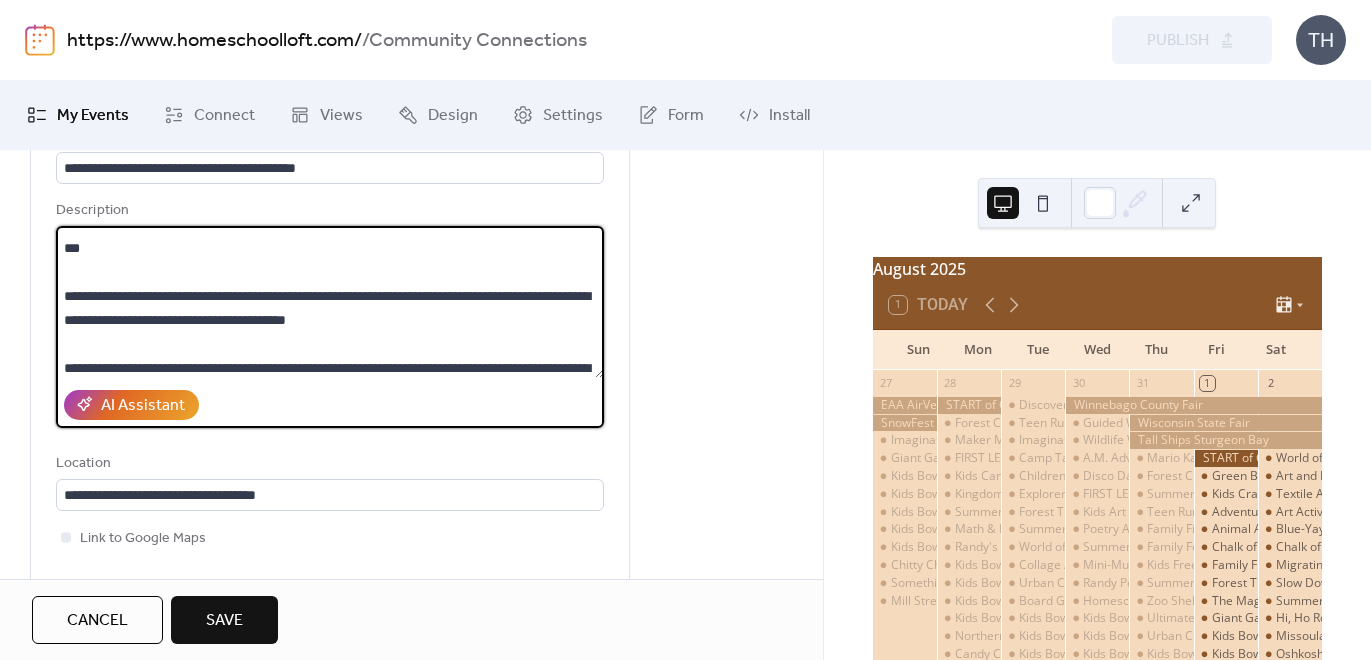 click on "**********" at bounding box center [330, 302] 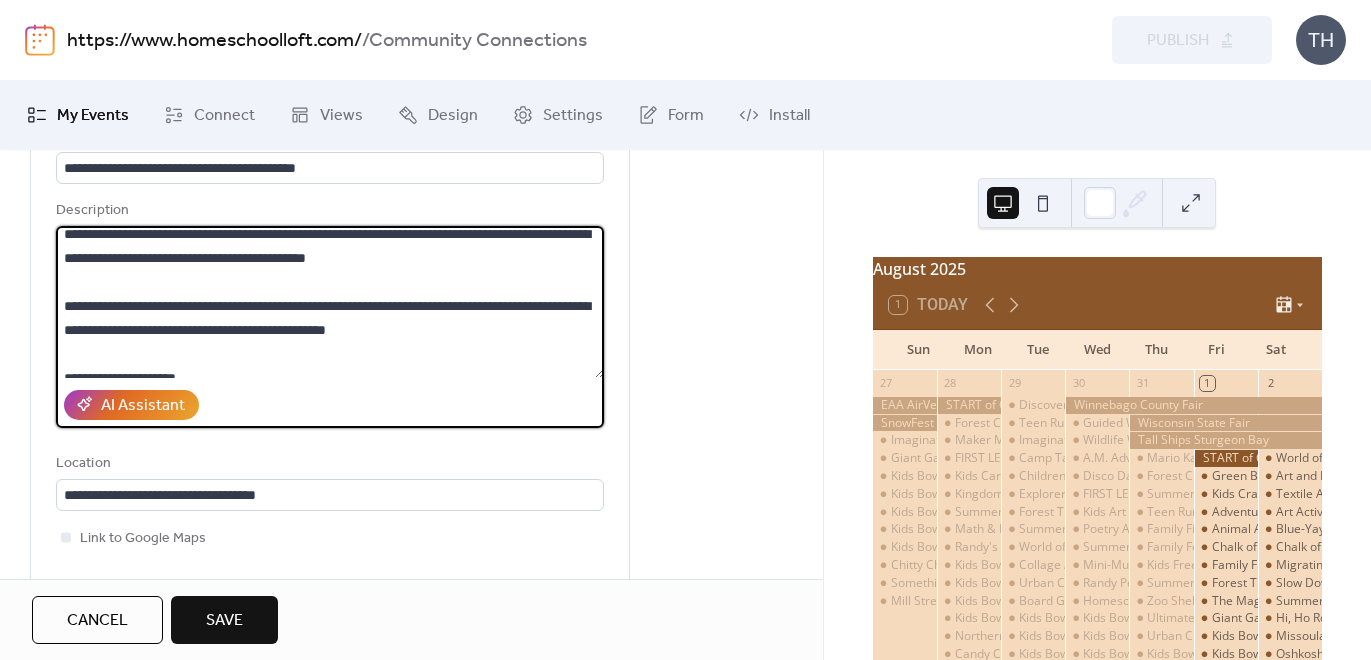 scroll, scrollTop: 109, scrollLeft: 0, axis: vertical 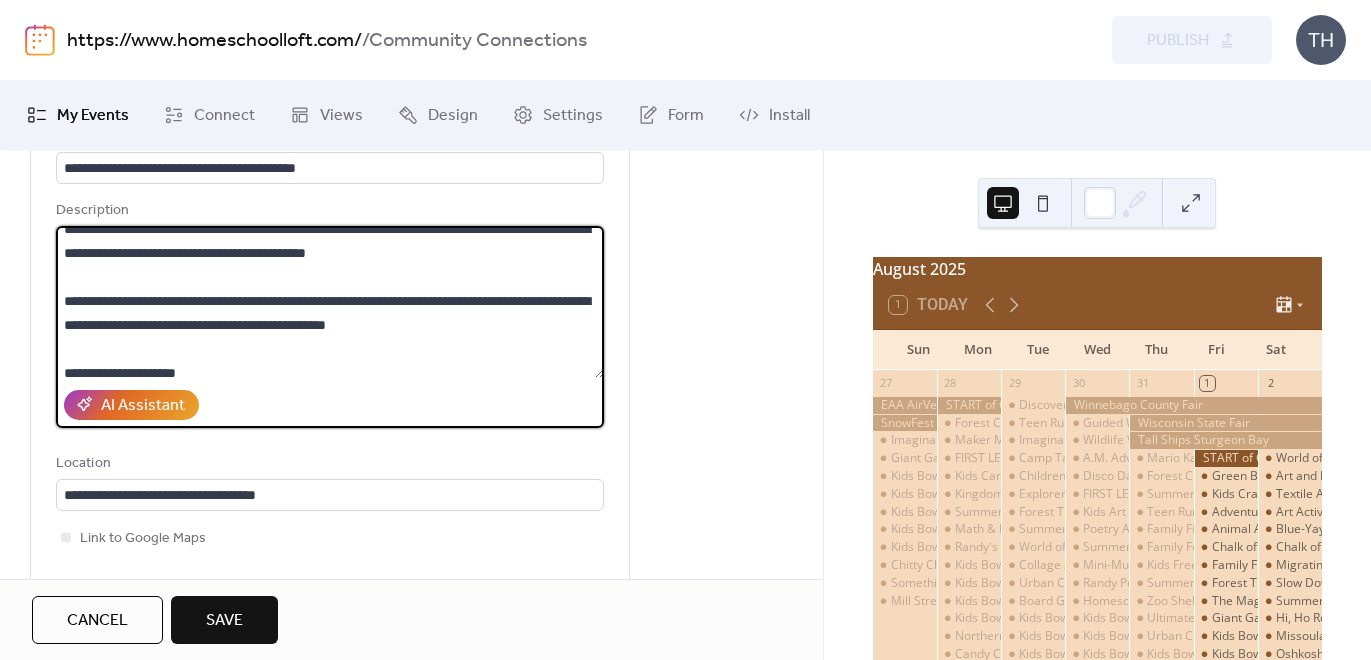 click on "**********" at bounding box center [330, 302] 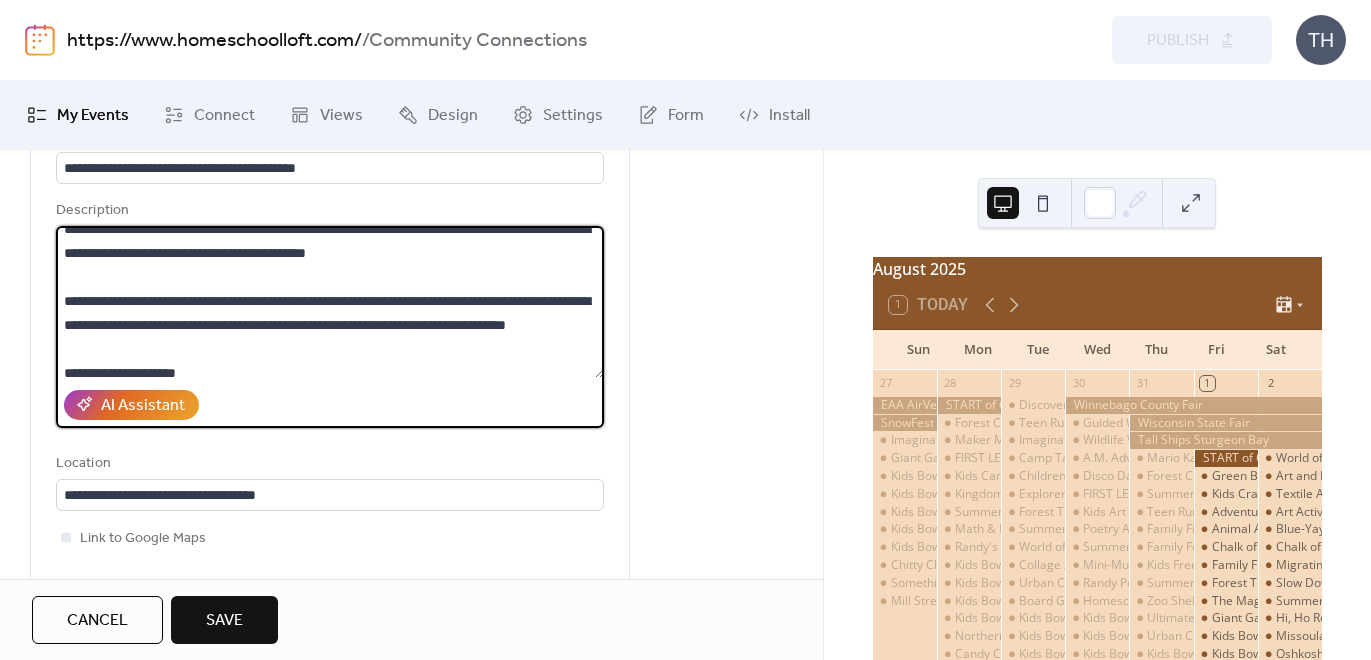 click on "**********" at bounding box center [330, 302] 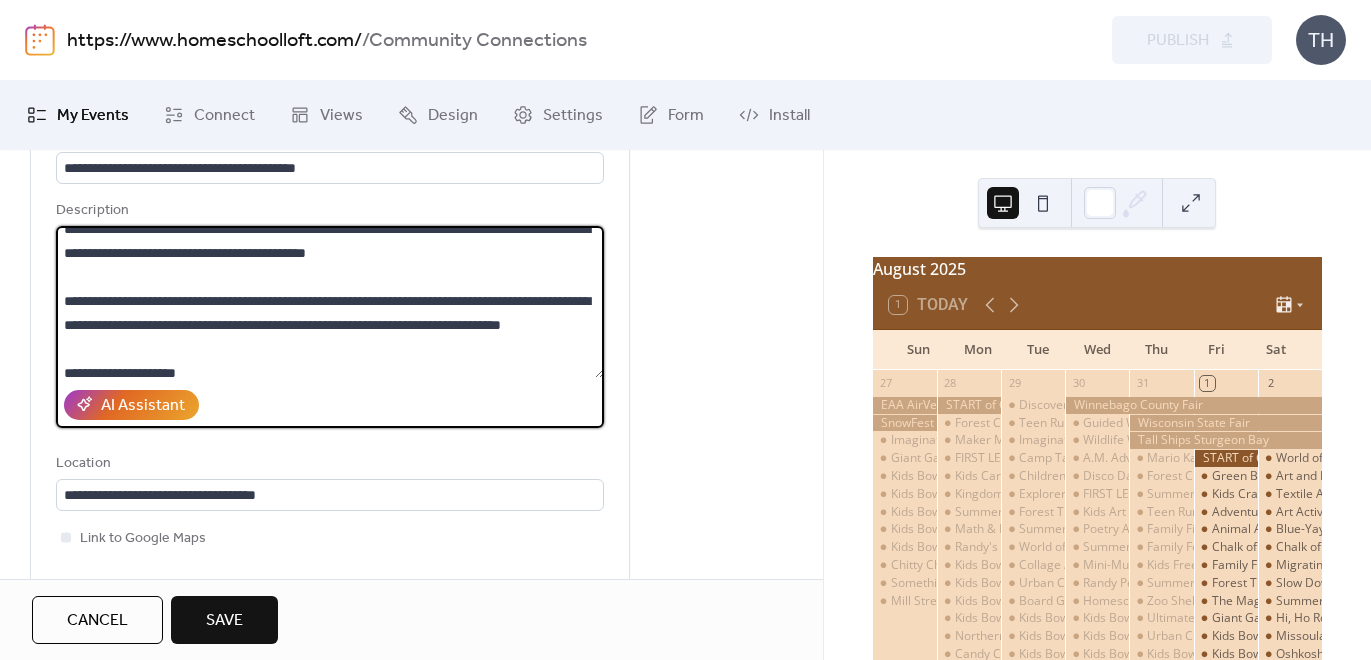 click on "**********" at bounding box center (330, 302) 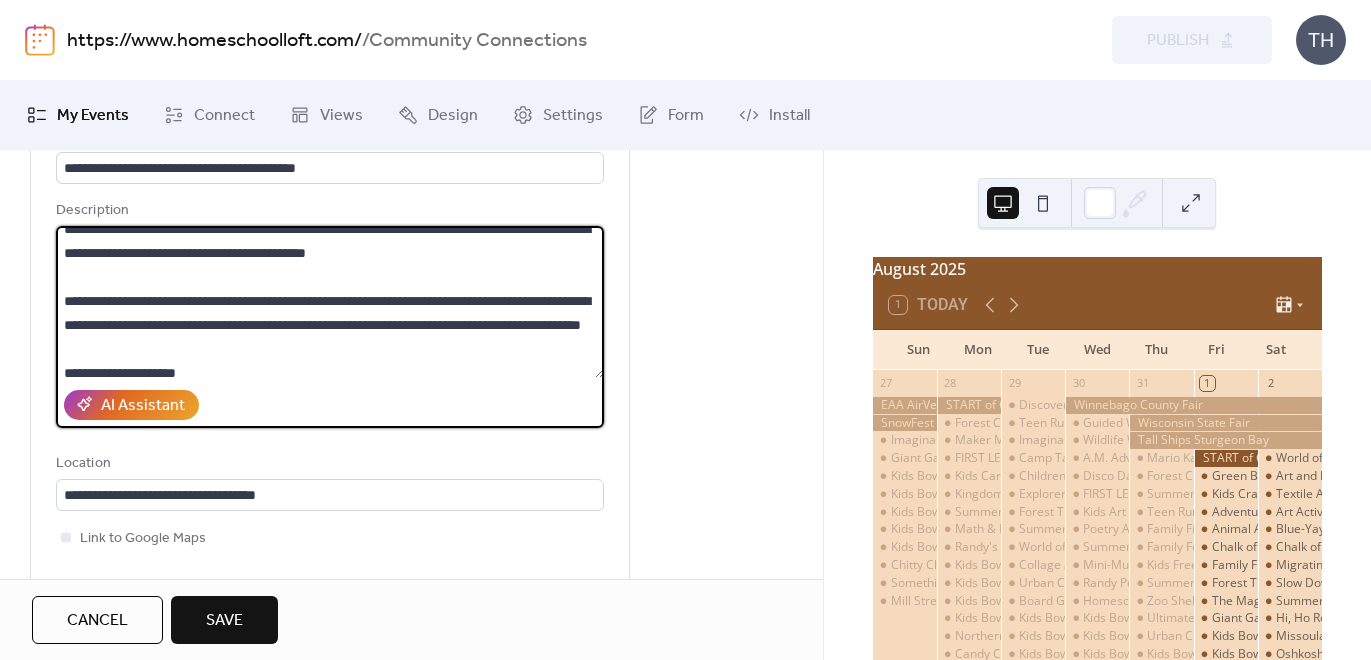 click on "**********" at bounding box center (330, 302) 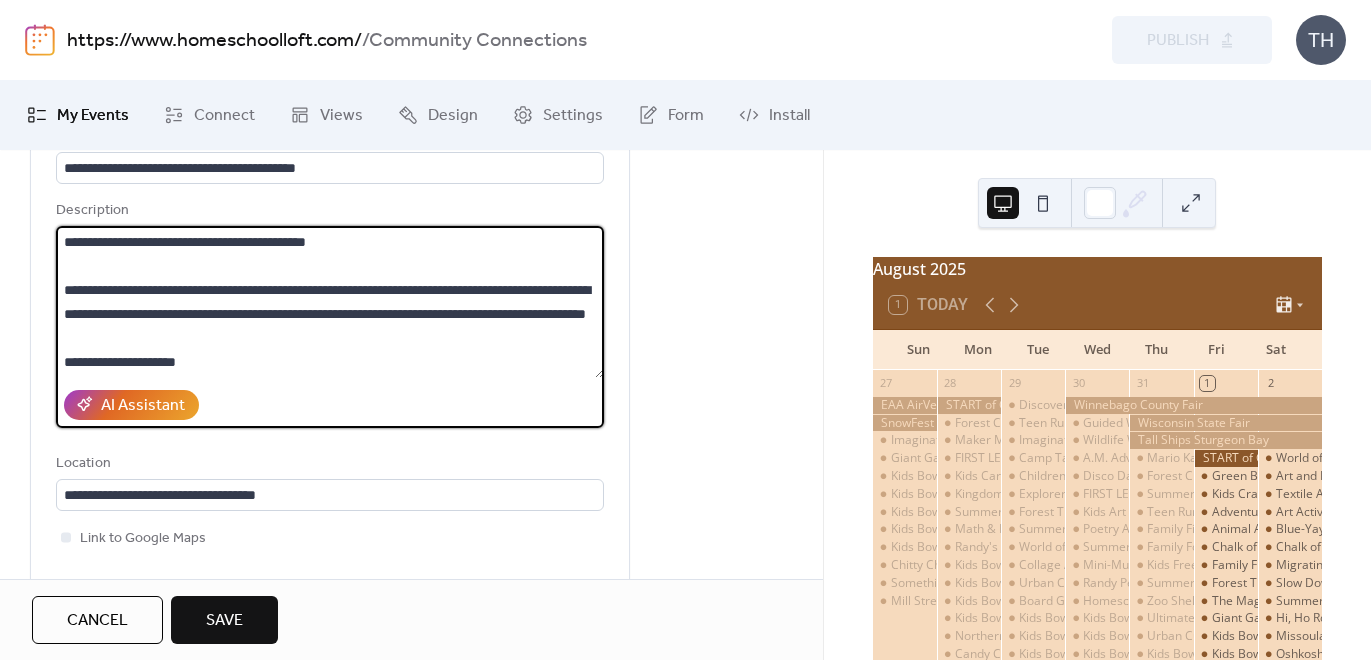 scroll, scrollTop: 122, scrollLeft: 0, axis: vertical 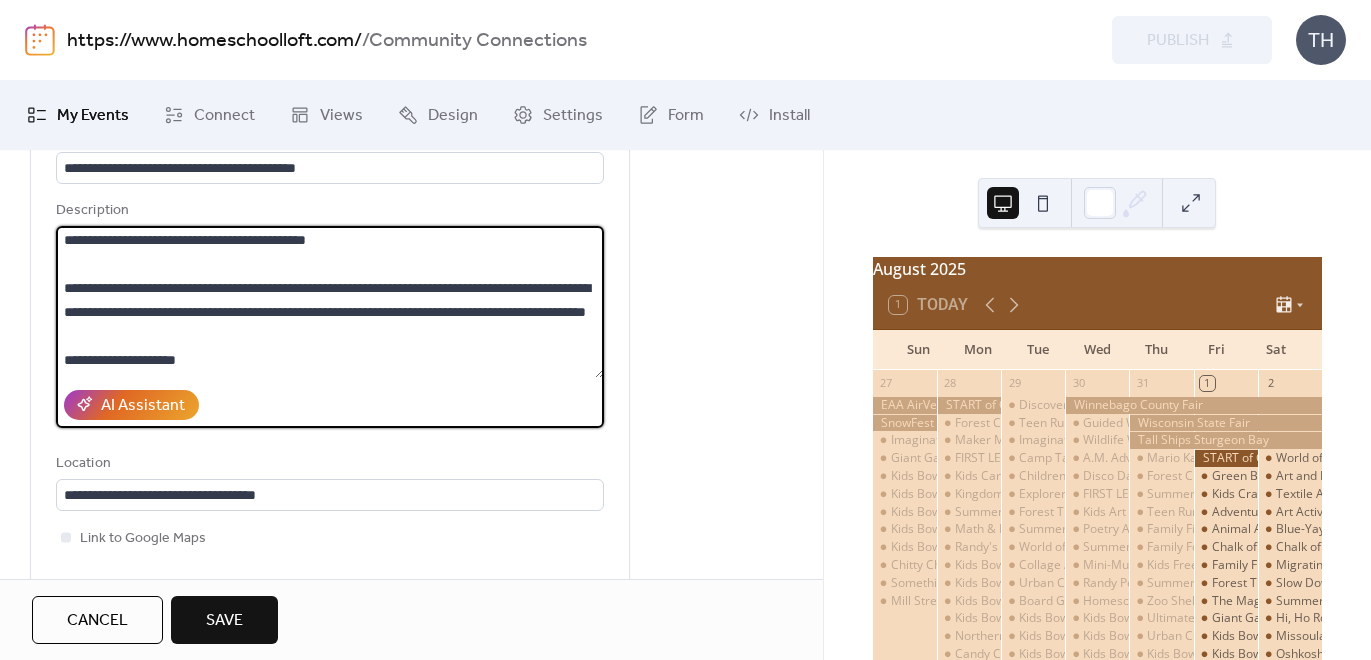 drag, startPoint x: 276, startPoint y: 338, endPoint x: 299, endPoint y: 328, distance: 25.079872 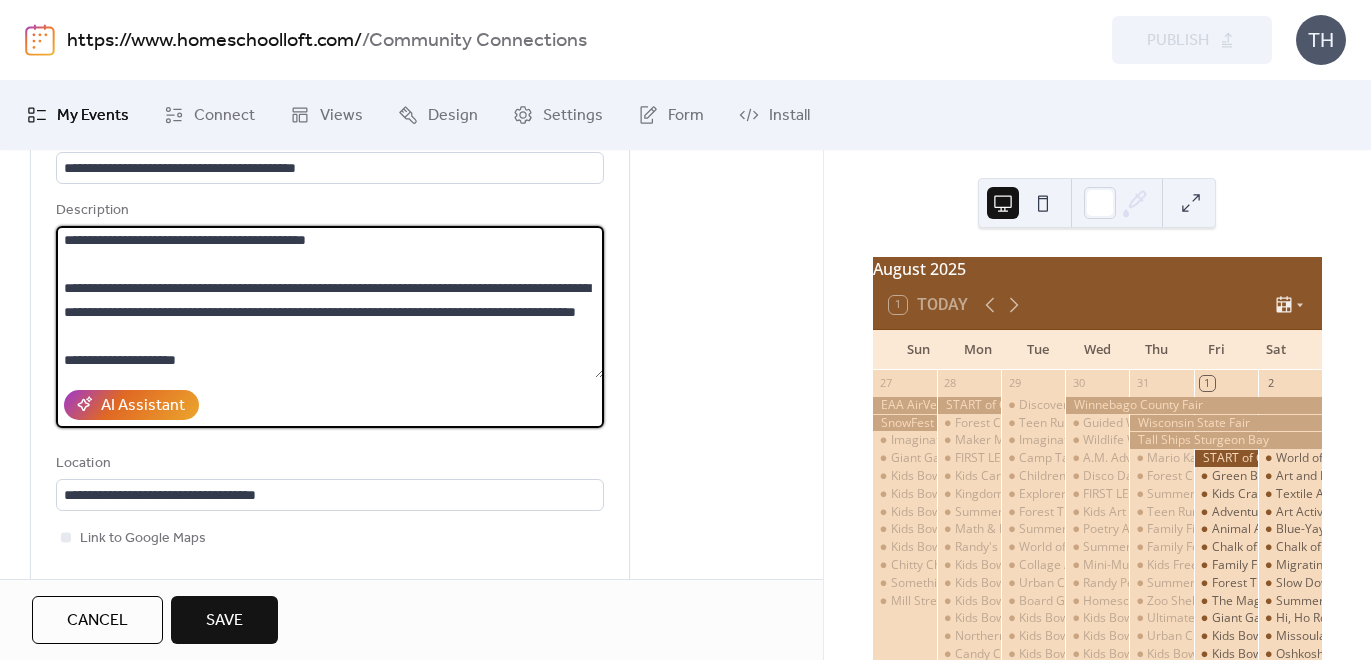 click on "**********" at bounding box center [330, 302] 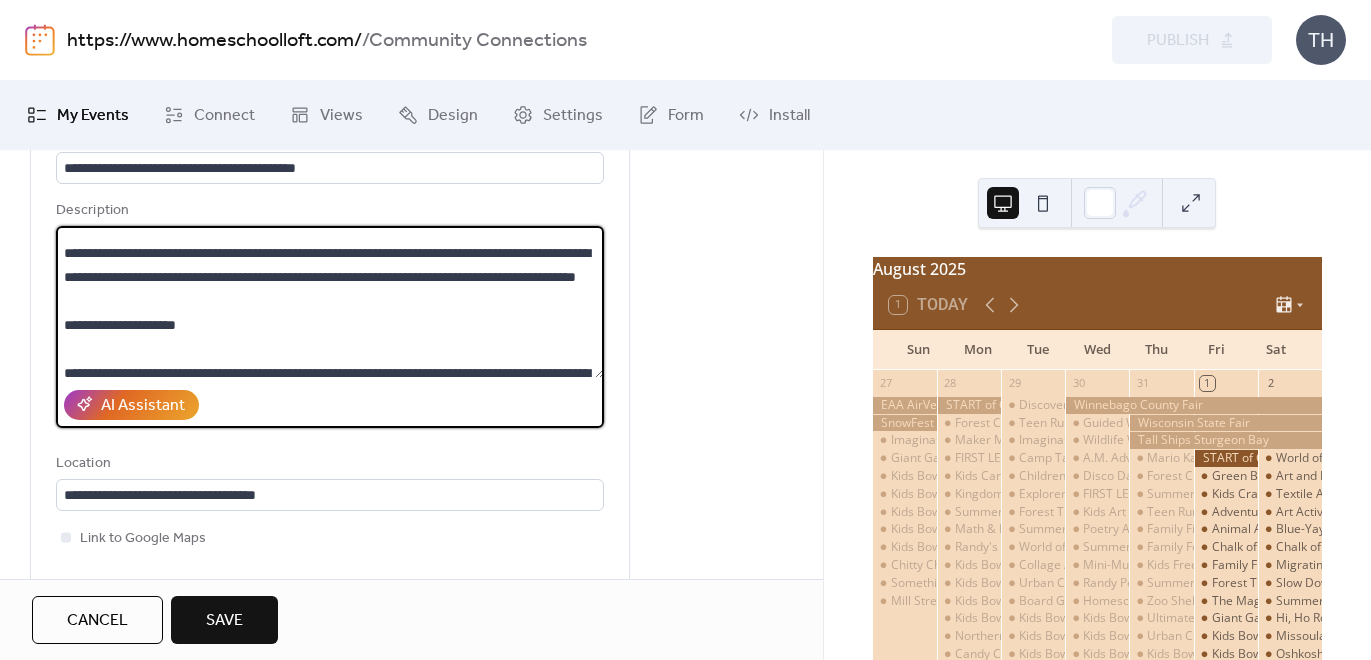 scroll, scrollTop: 163, scrollLeft: 0, axis: vertical 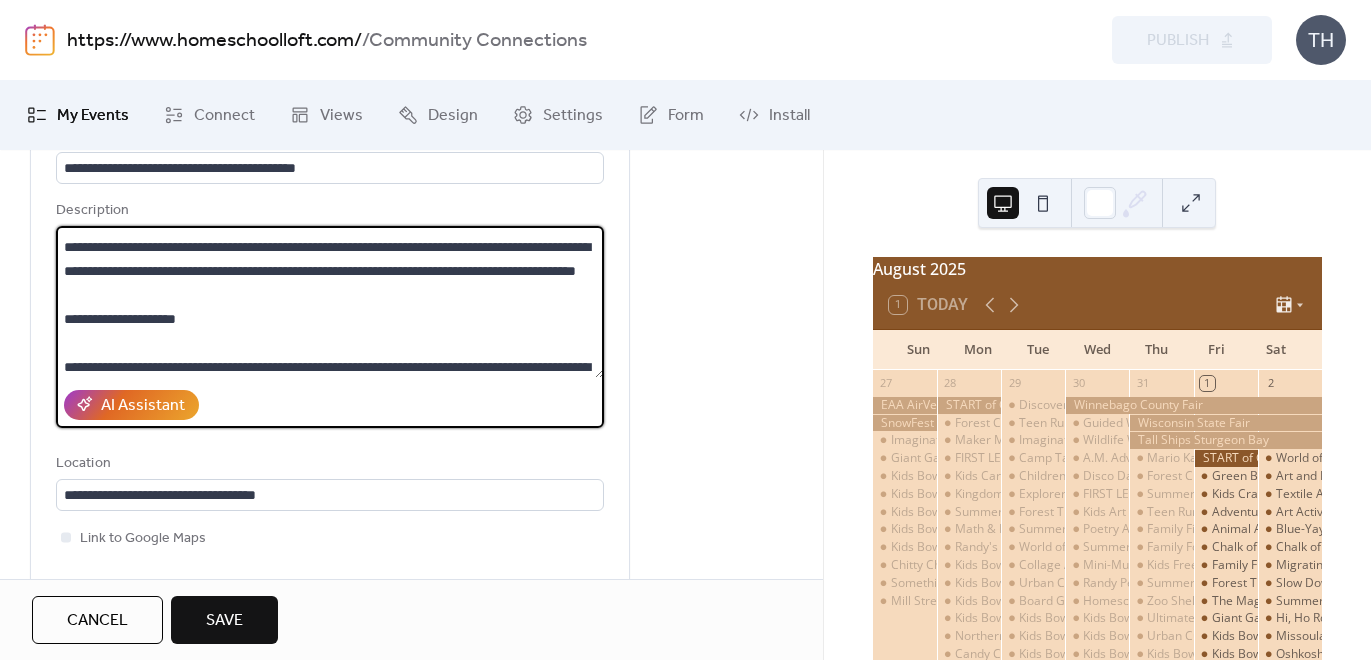 drag, startPoint x: 313, startPoint y: 295, endPoint x: 313, endPoint y: 320, distance: 25 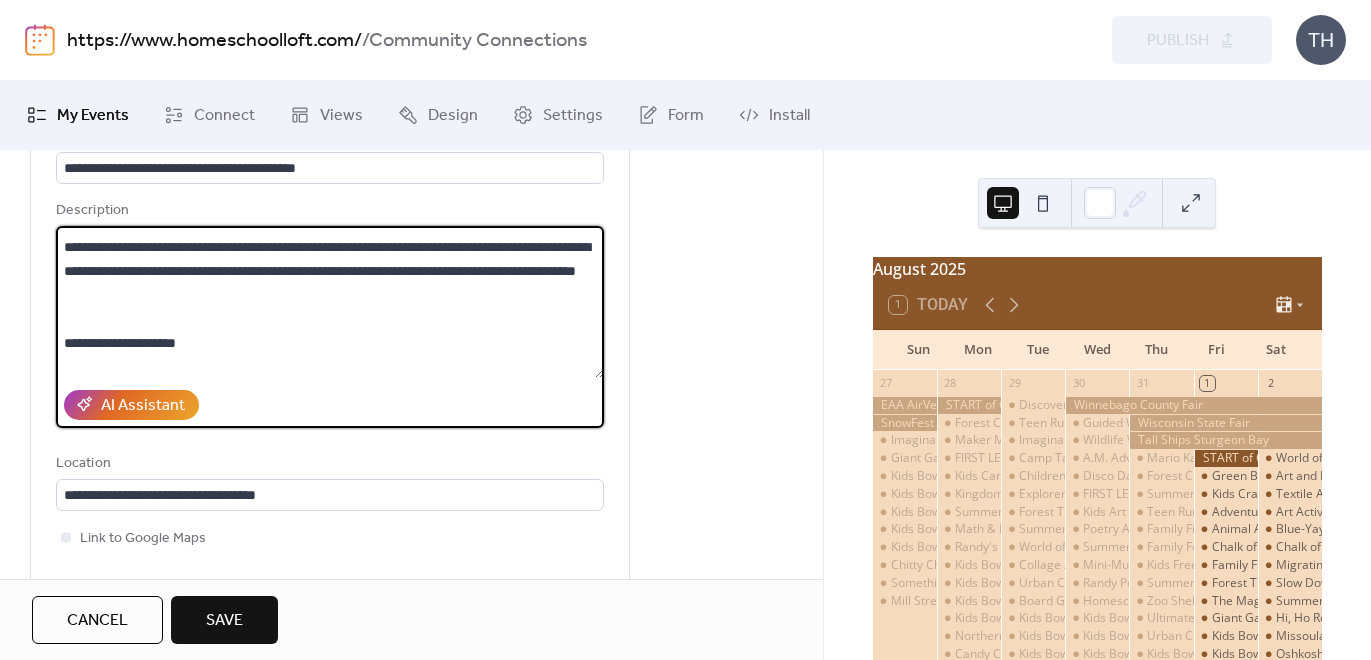 scroll, scrollTop: 187, scrollLeft: 0, axis: vertical 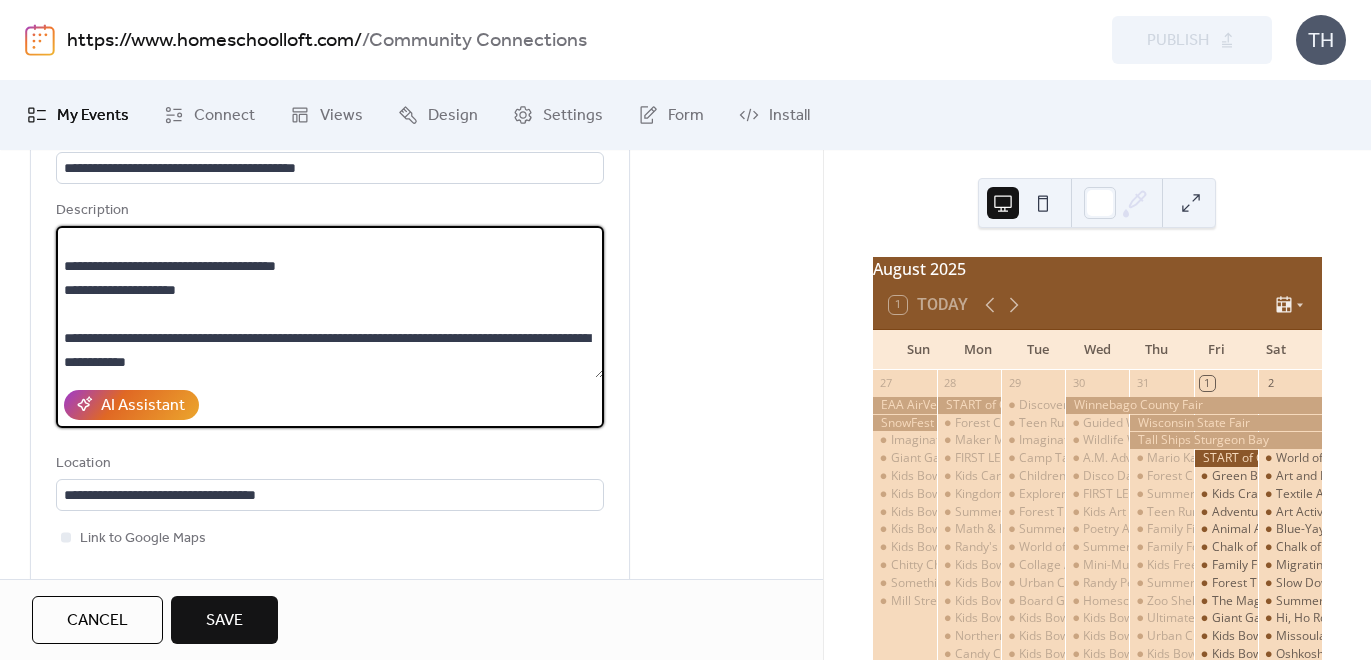 drag, startPoint x: 358, startPoint y: 342, endPoint x: 362, endPoint y: 355, distance: 13.601471 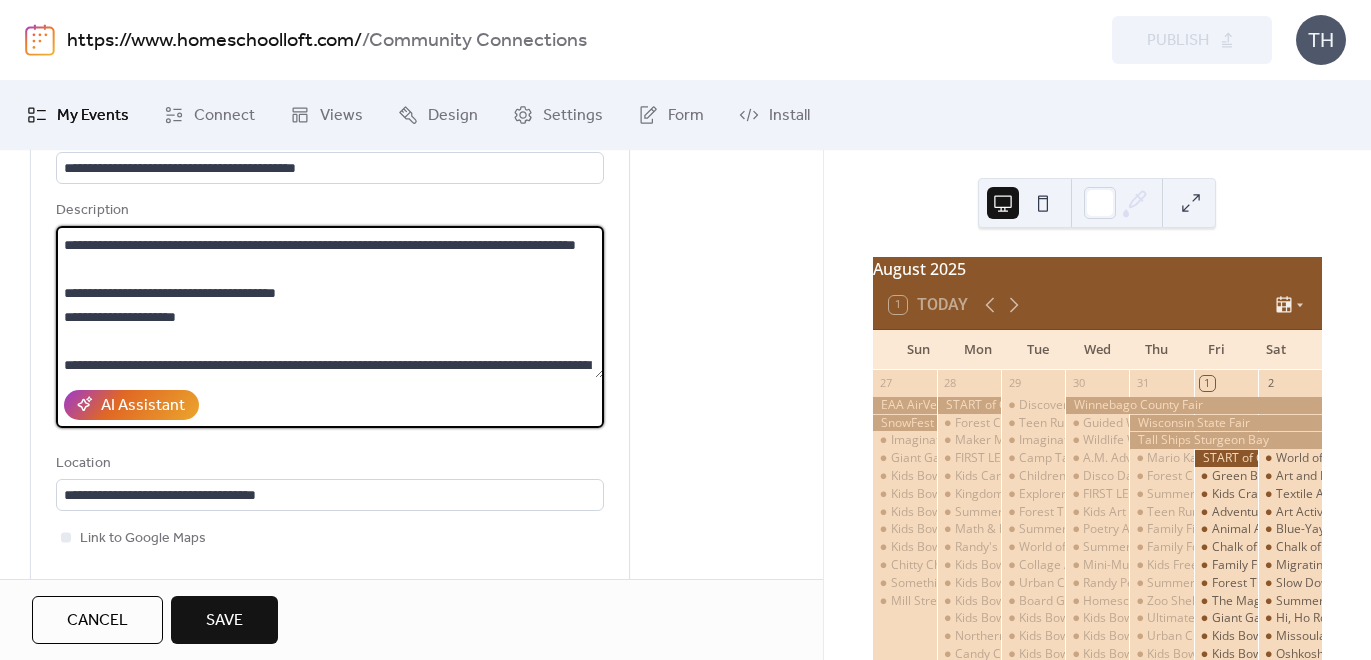 click on "**********" at bounding box center [330, 302] 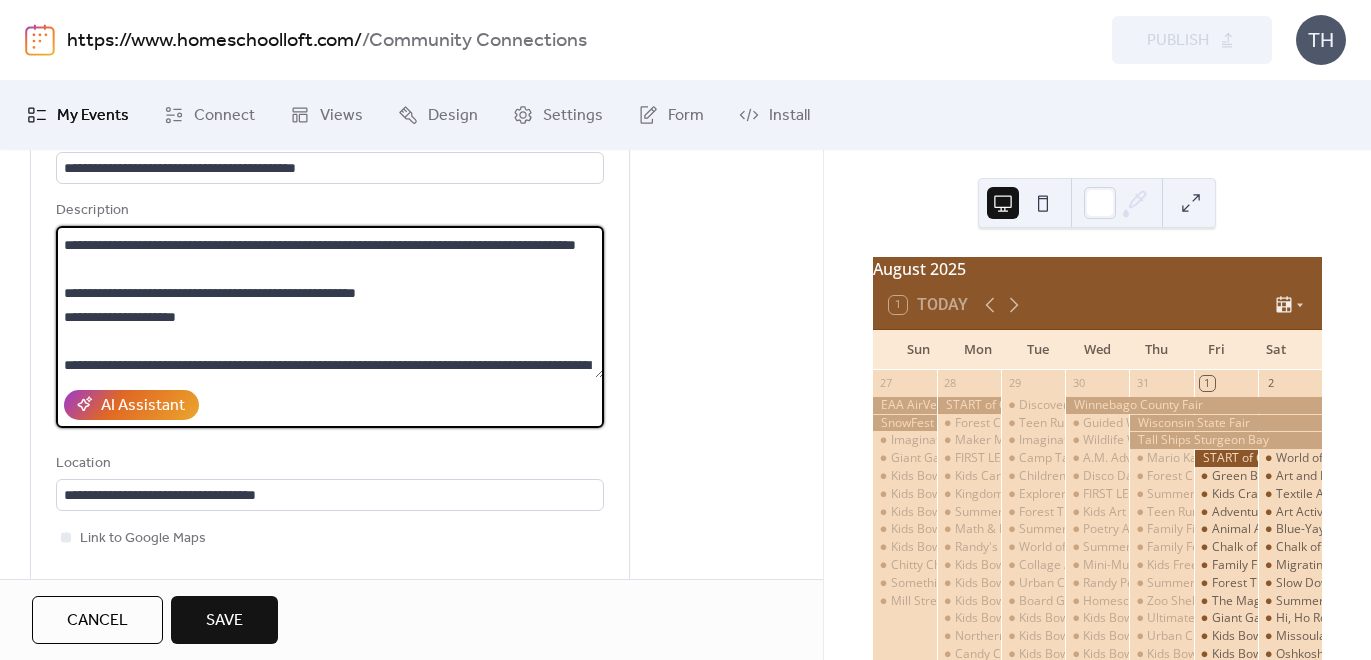 paste on "**********" 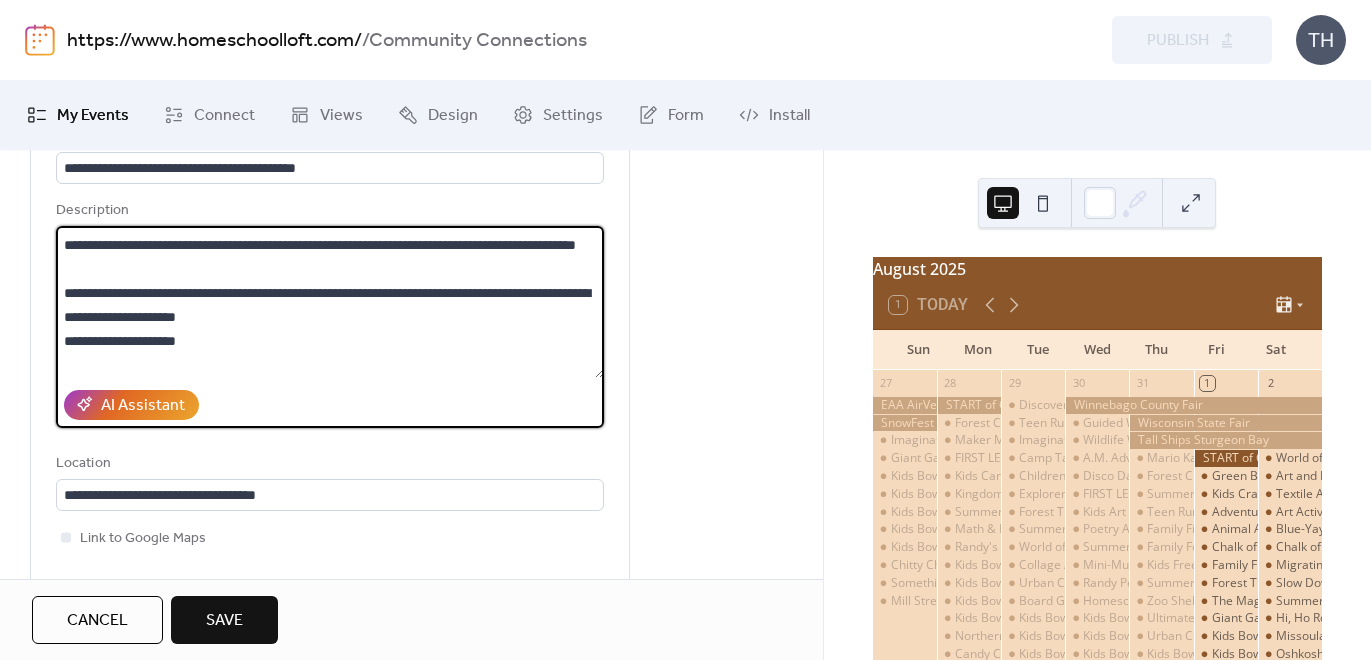 click on "**********" at bounding box center [330, 302] 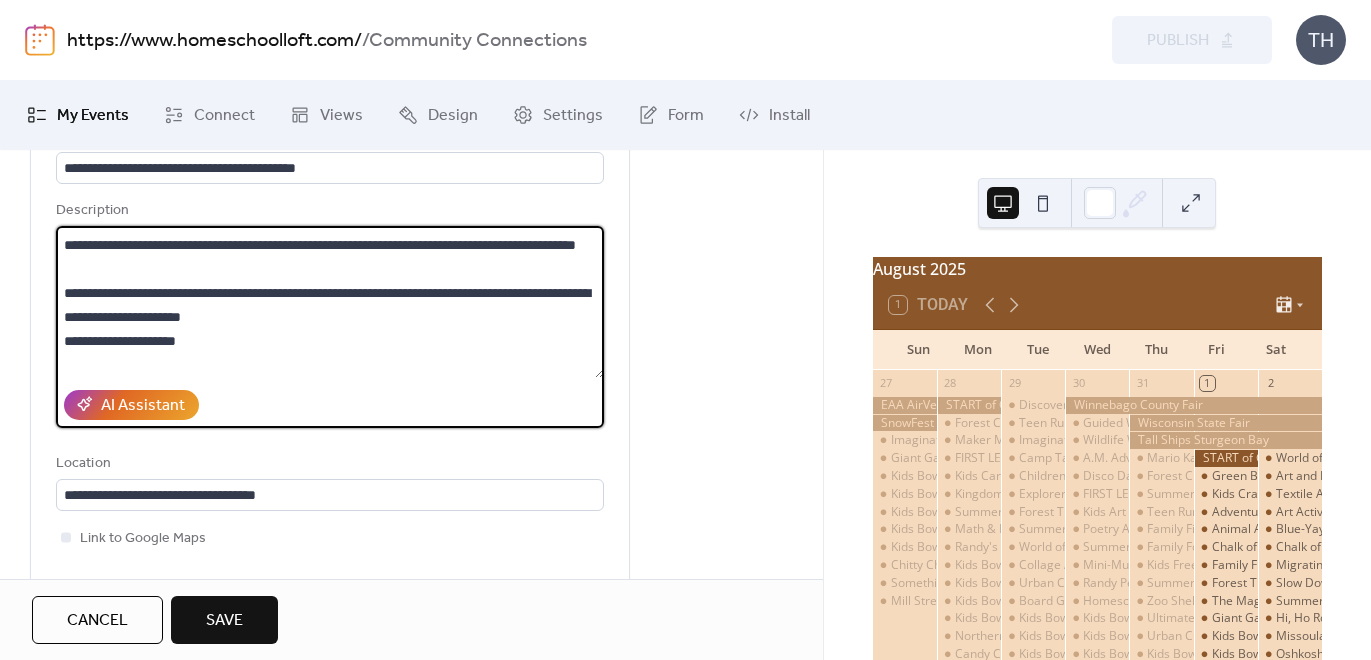 click on "**********" at bounding box center [330, 302] 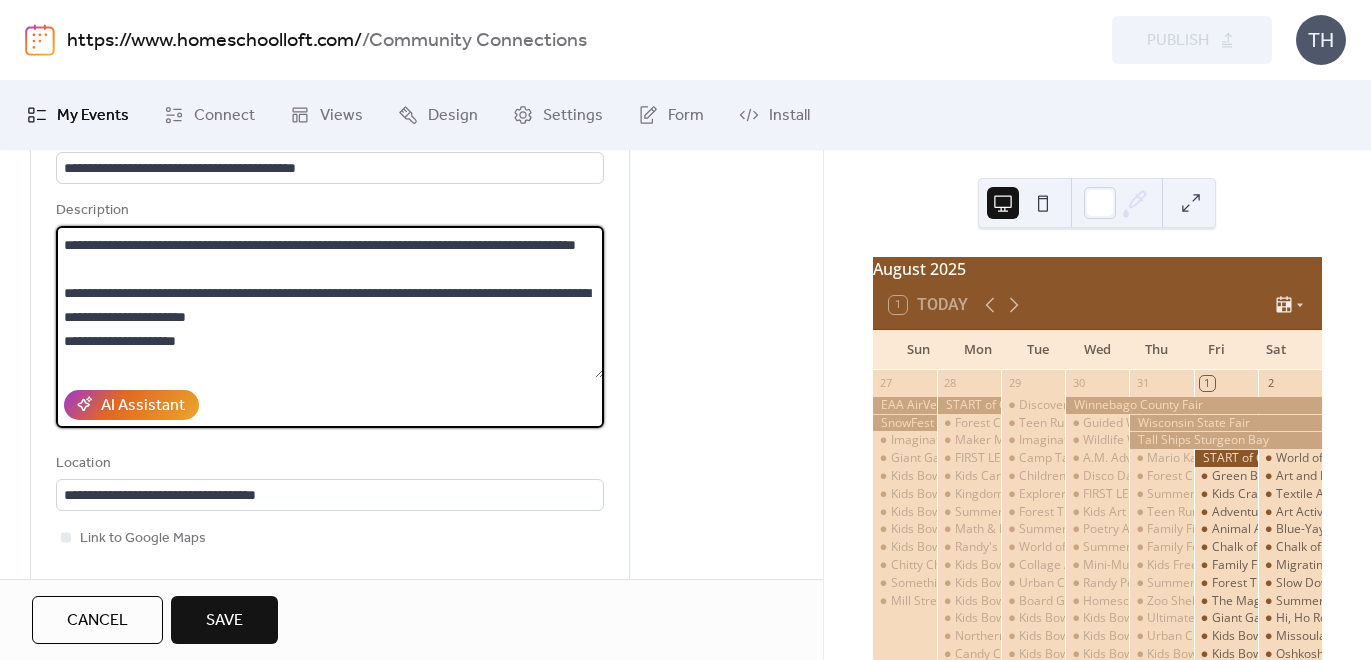 drag, startPoint x: 179, startPoint y: 341, endPoint x: 237, endPoint y: 340, distance: 58.00862 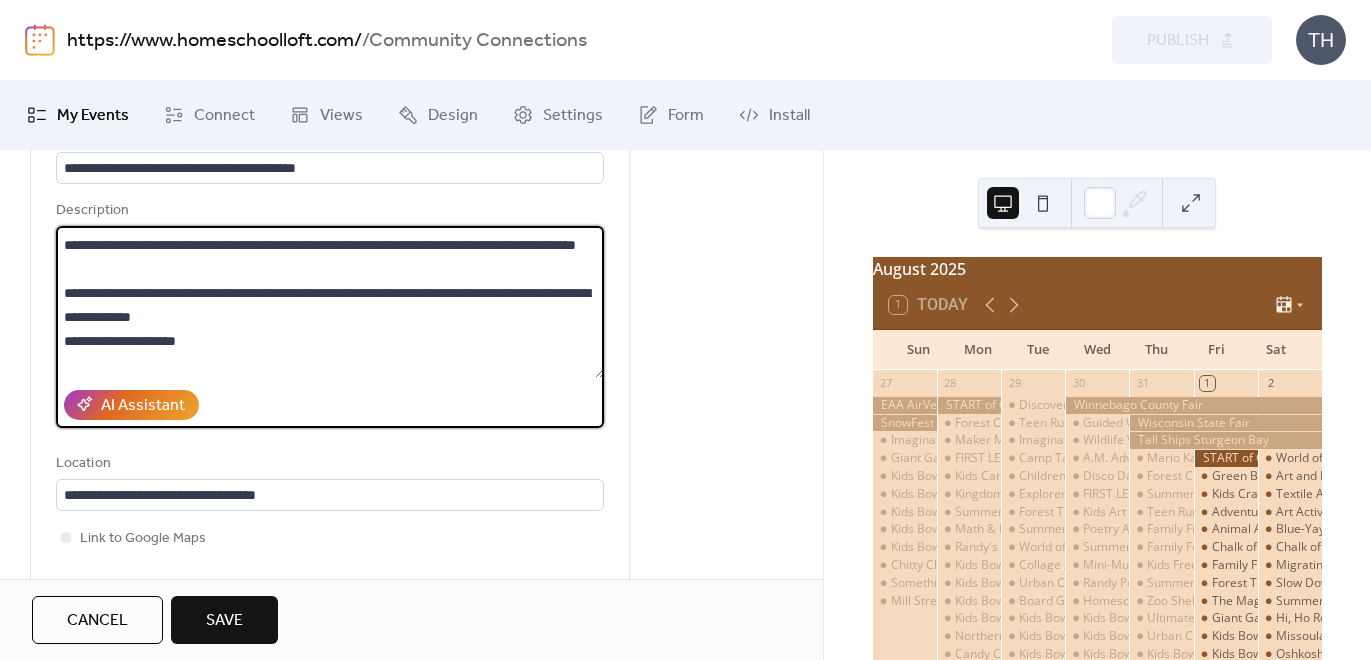 click on "**********" at bounding box center [330, 302] 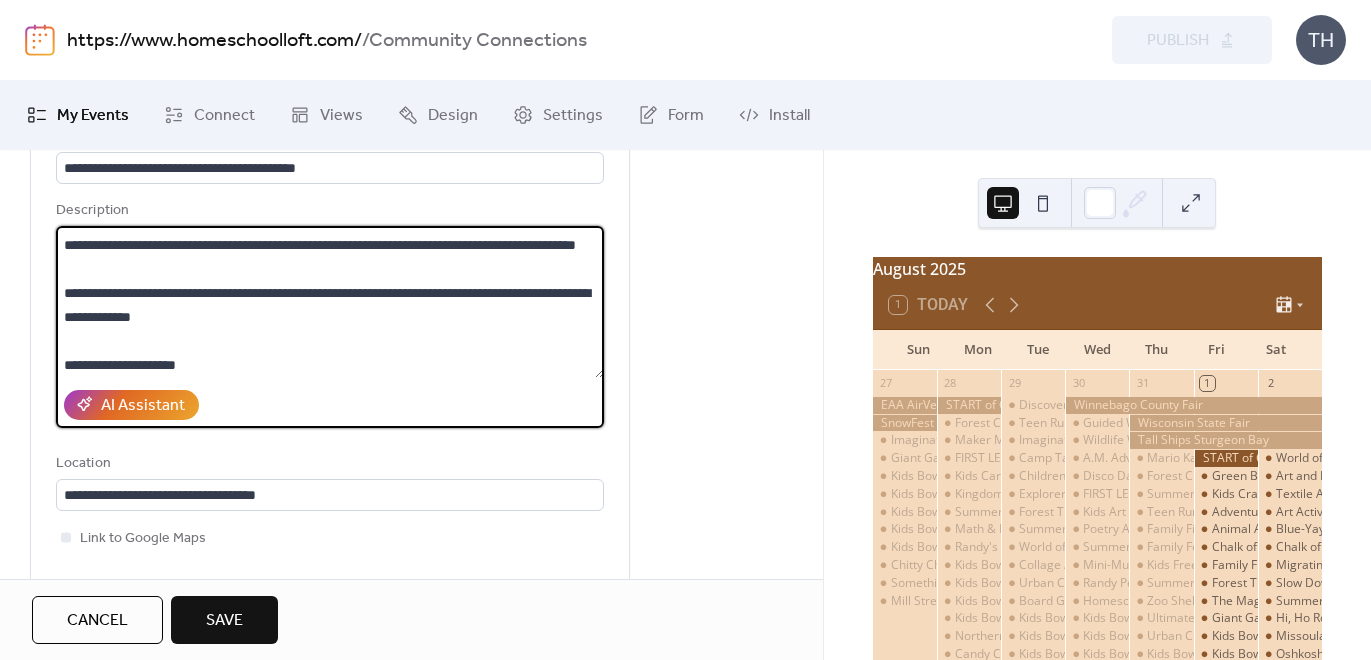 scroll, scrollTop: 200, scrollLeft: 0, axis: vertical 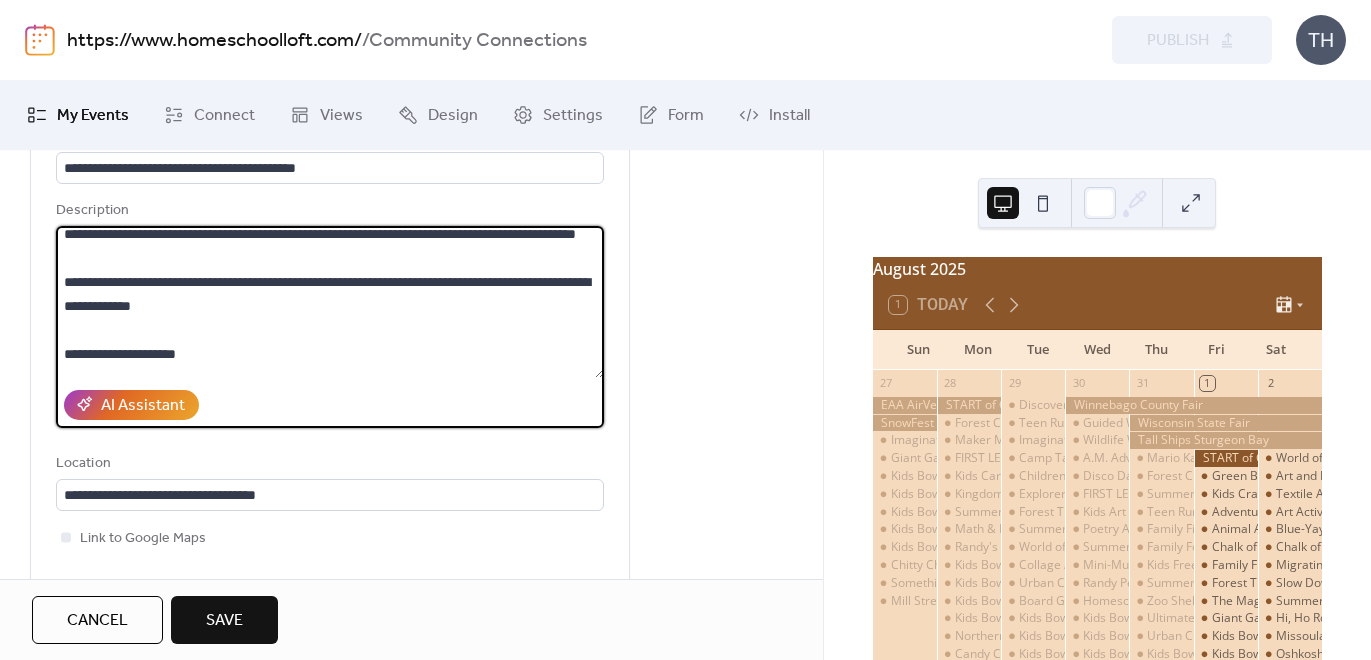 drag, startPoint x: 78, startPoint y: 331, endPoint x: 189, endPoint y: 328, distance: 111.040535 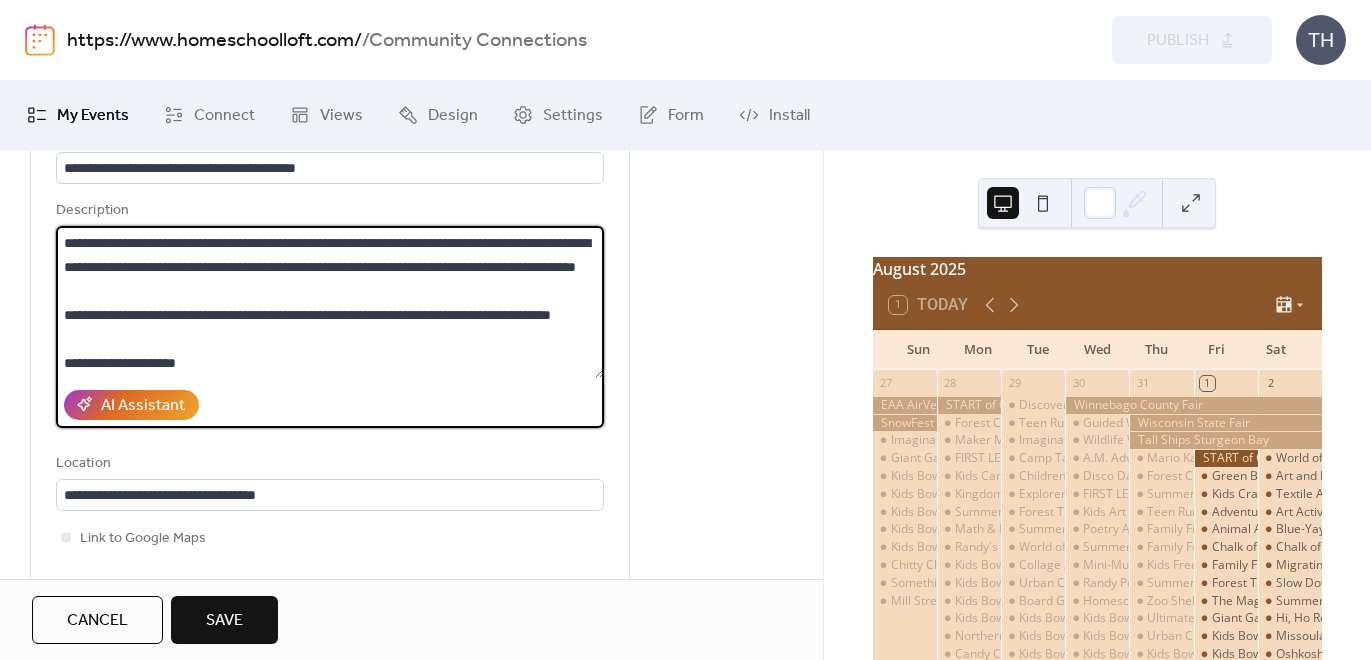 scroll, scrollTop: 288, scrollLeft: 0, axis: vertical 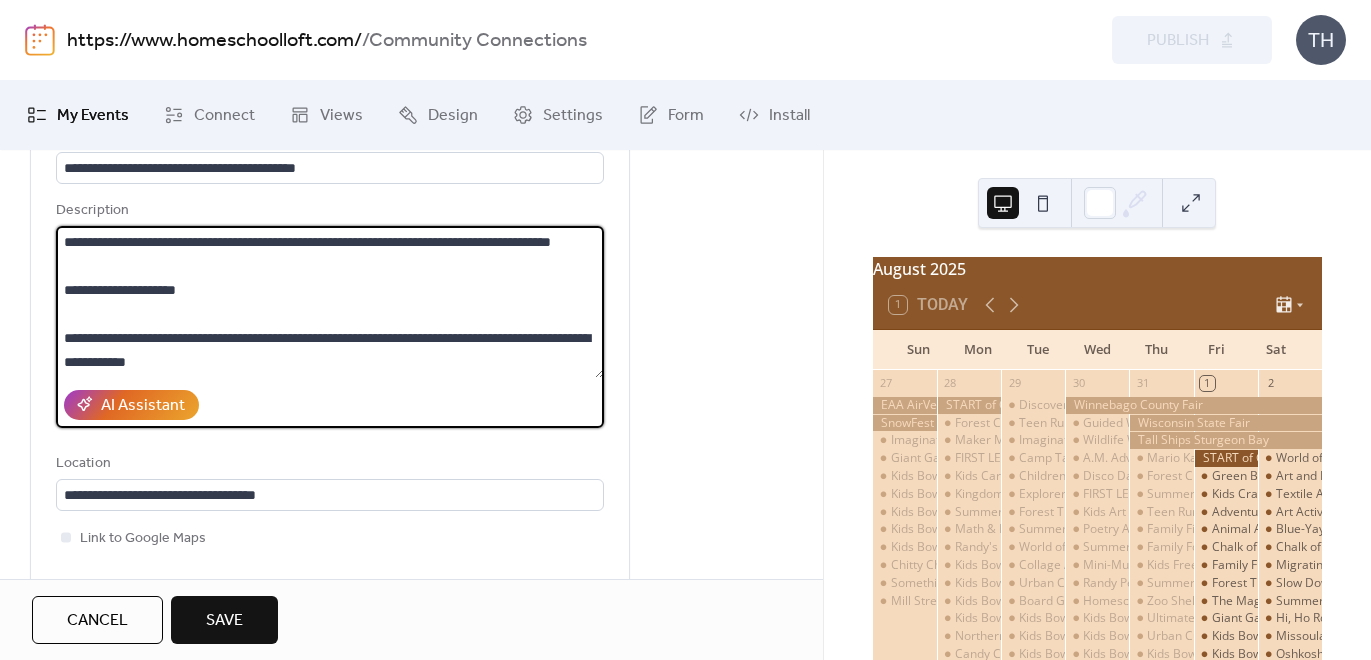 drag, startPoint x: 66, startPoint y: 337, endPoint x: 315, endPoint y: 358, distance: 249.88397 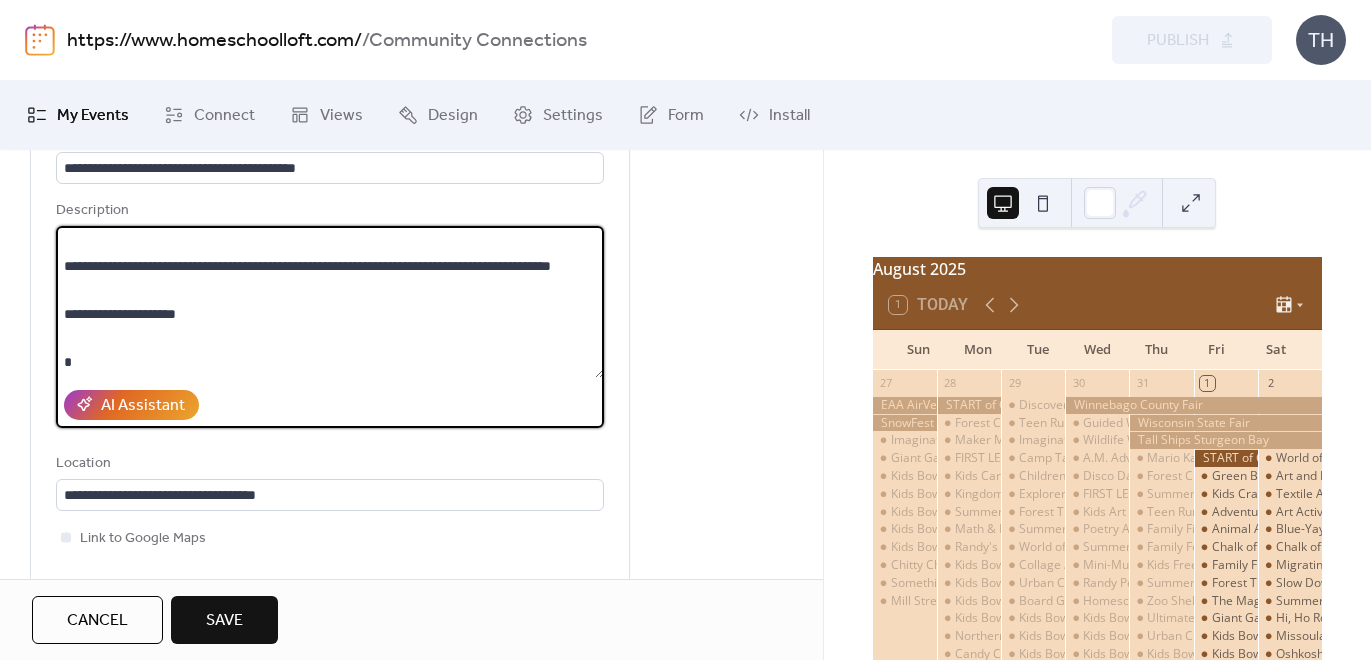 scroll, scrollTop: 264, scrollLeft: 0, axis: vertical 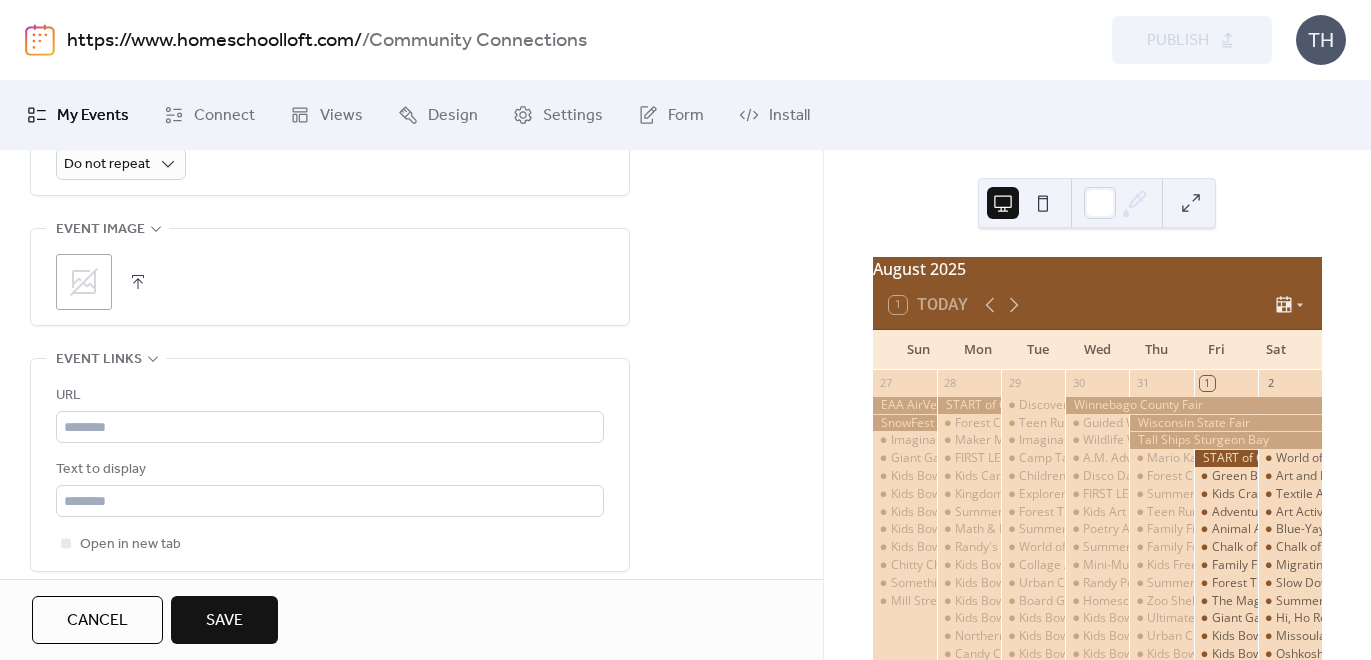 type on "**********" 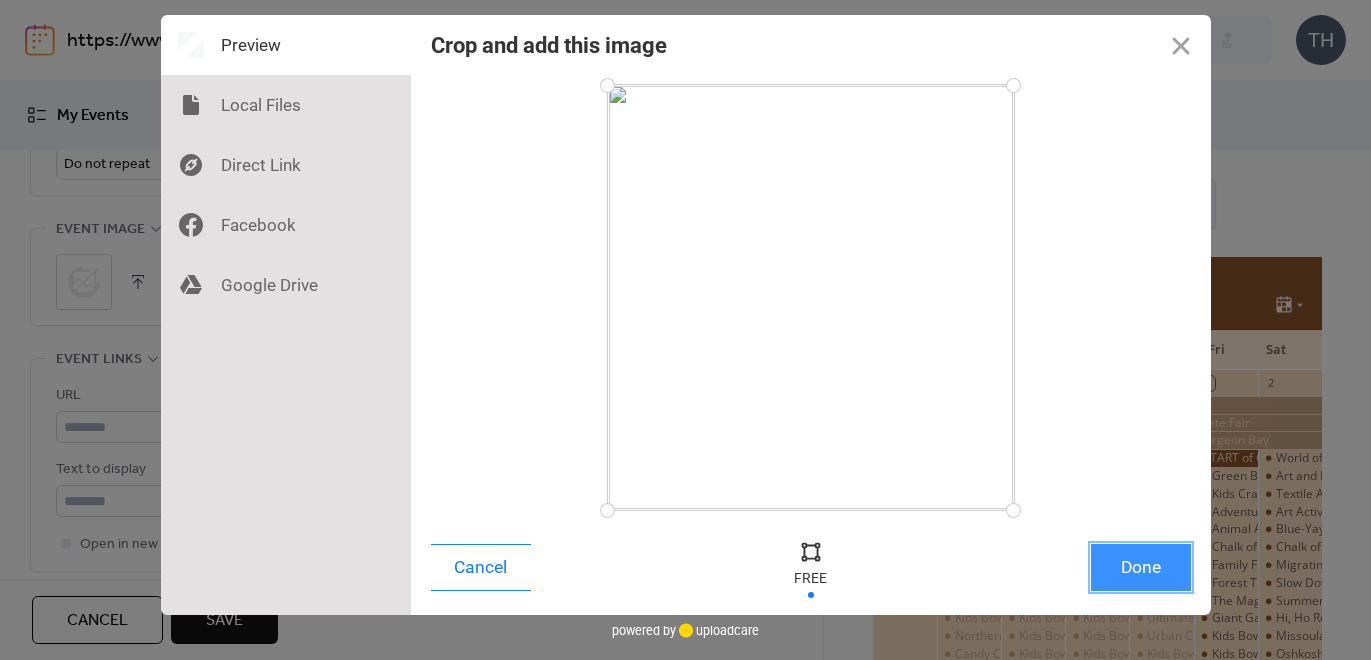 click on "Done" at bounding box center [1141, 567] 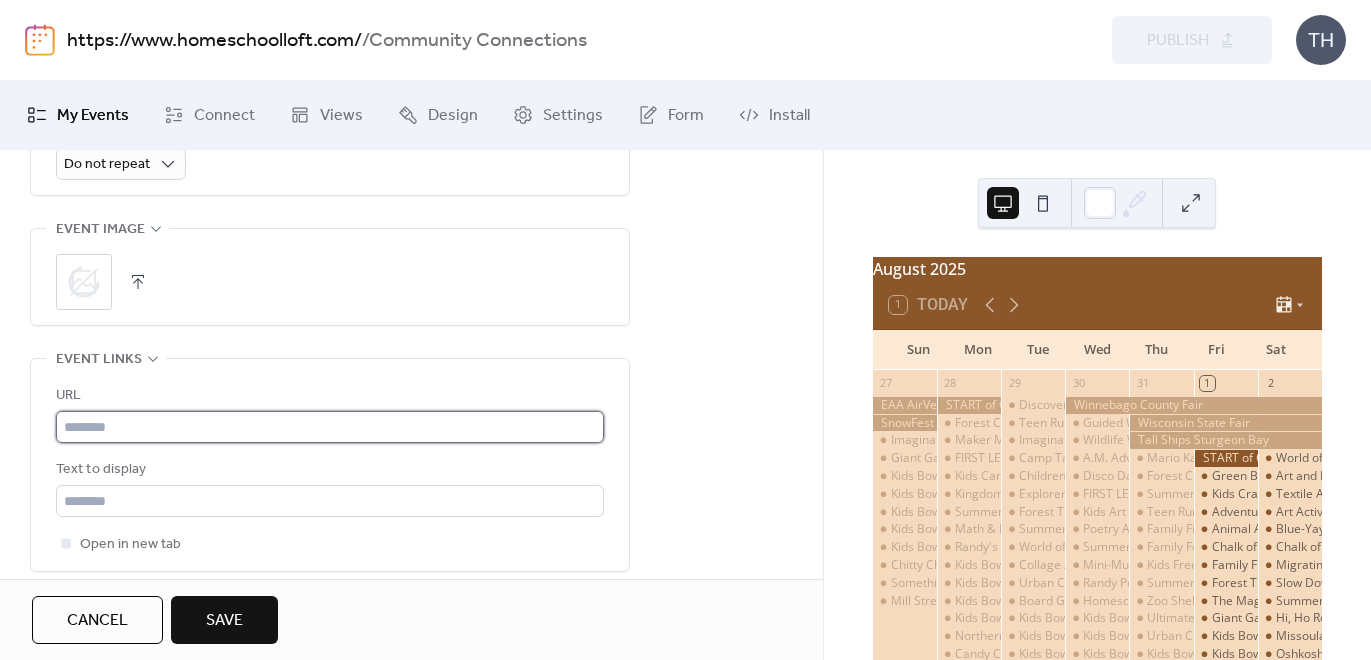 click at bounding box center [330, 427] 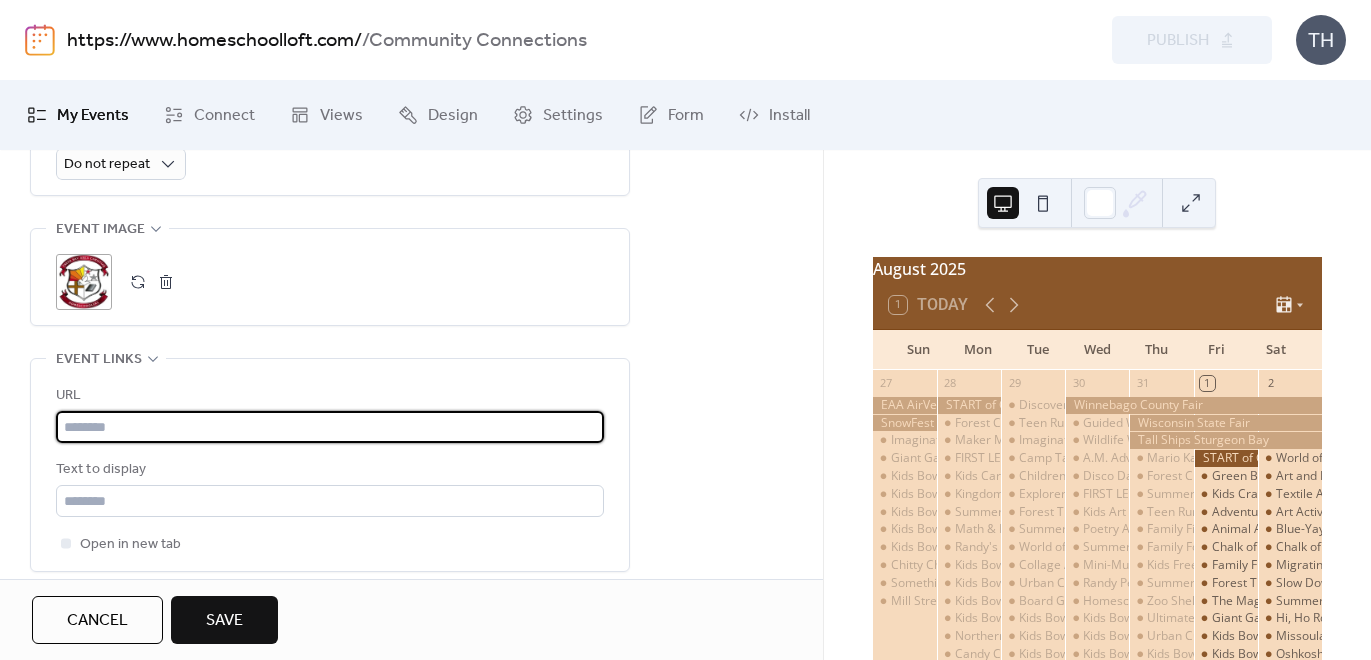 paste on "**********" 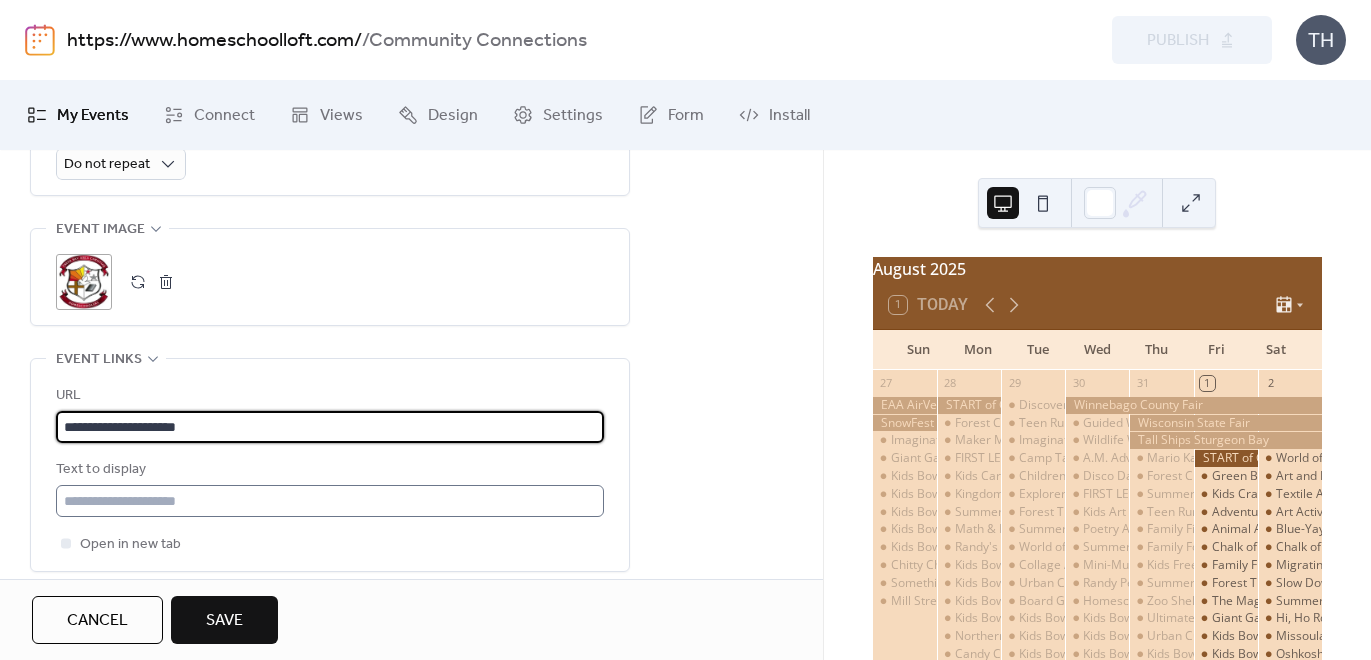 type on "**********" 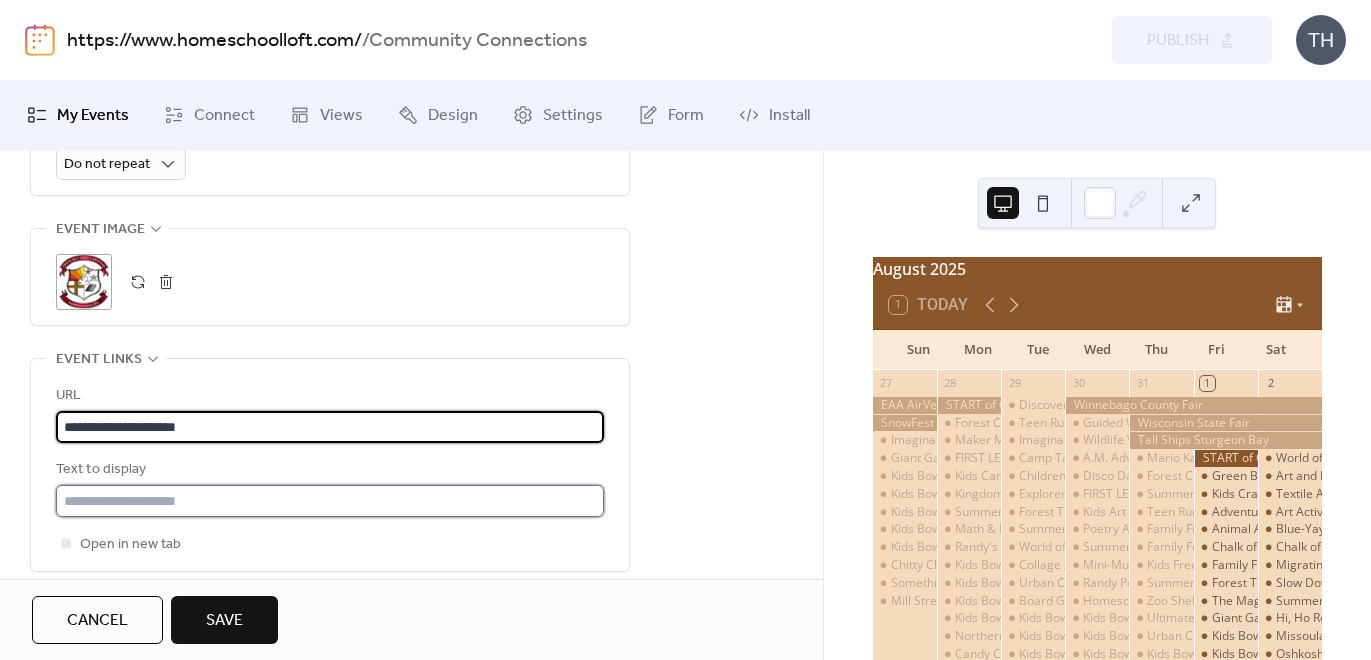 click at bounding box center [330, 501] 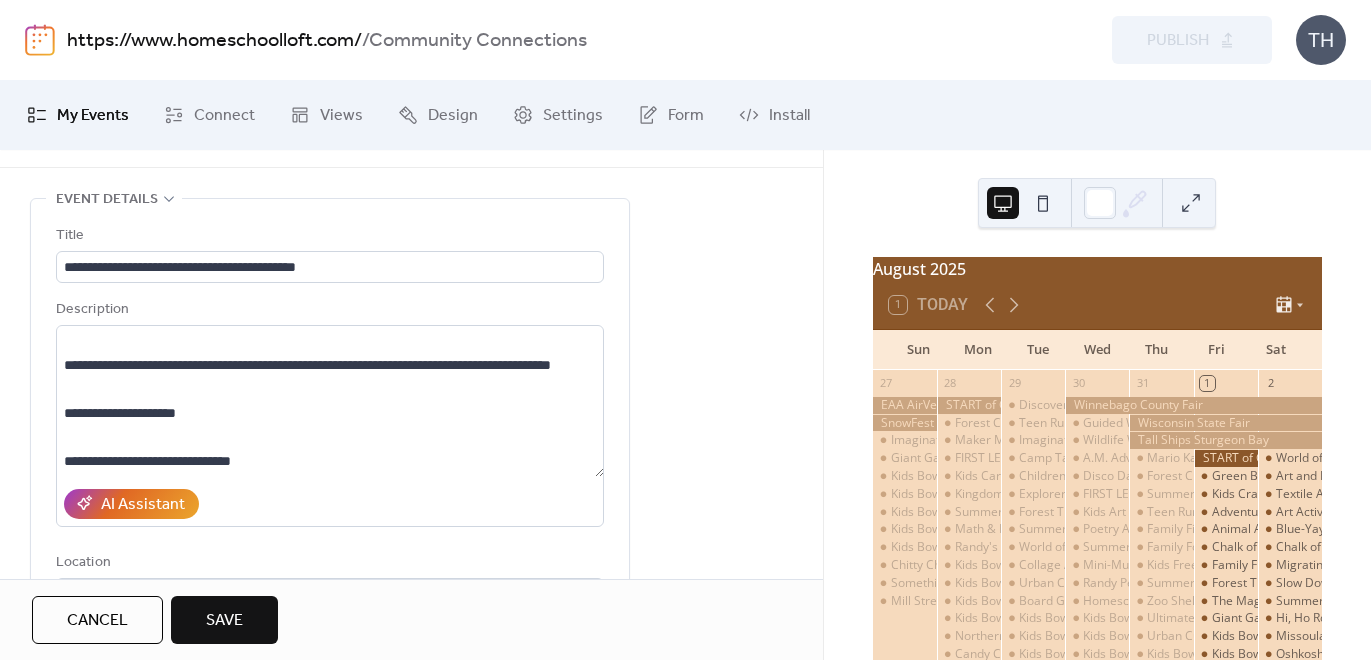 scroll, scrollTop: 81, scrollLeft: 0, axis: vertical 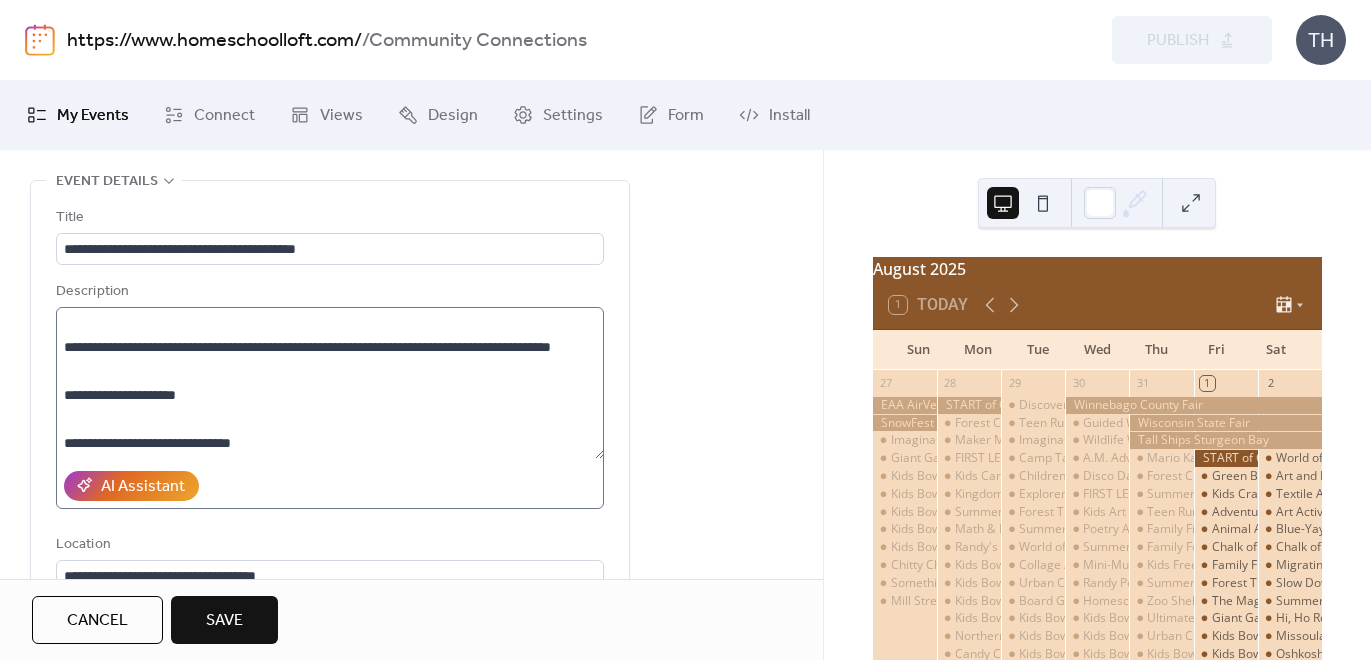 type on "**********" 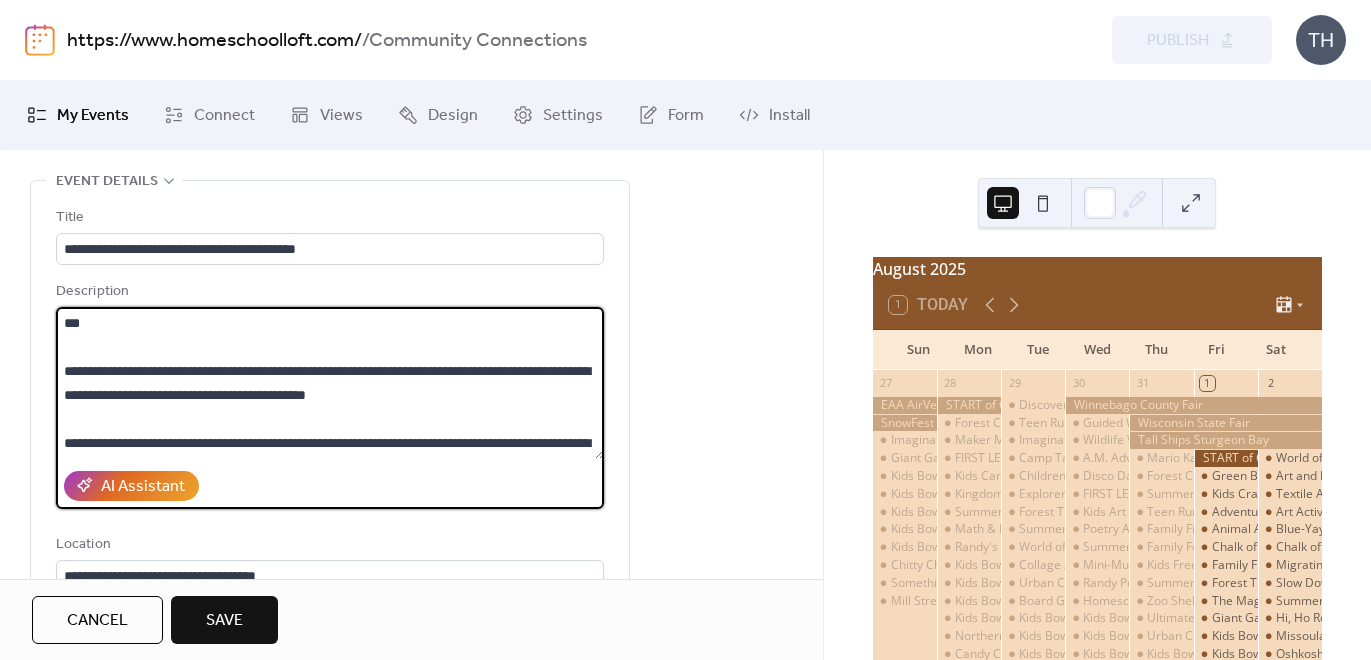 scroll, scrollTop: 0, scrollLeft: 0, axis: both 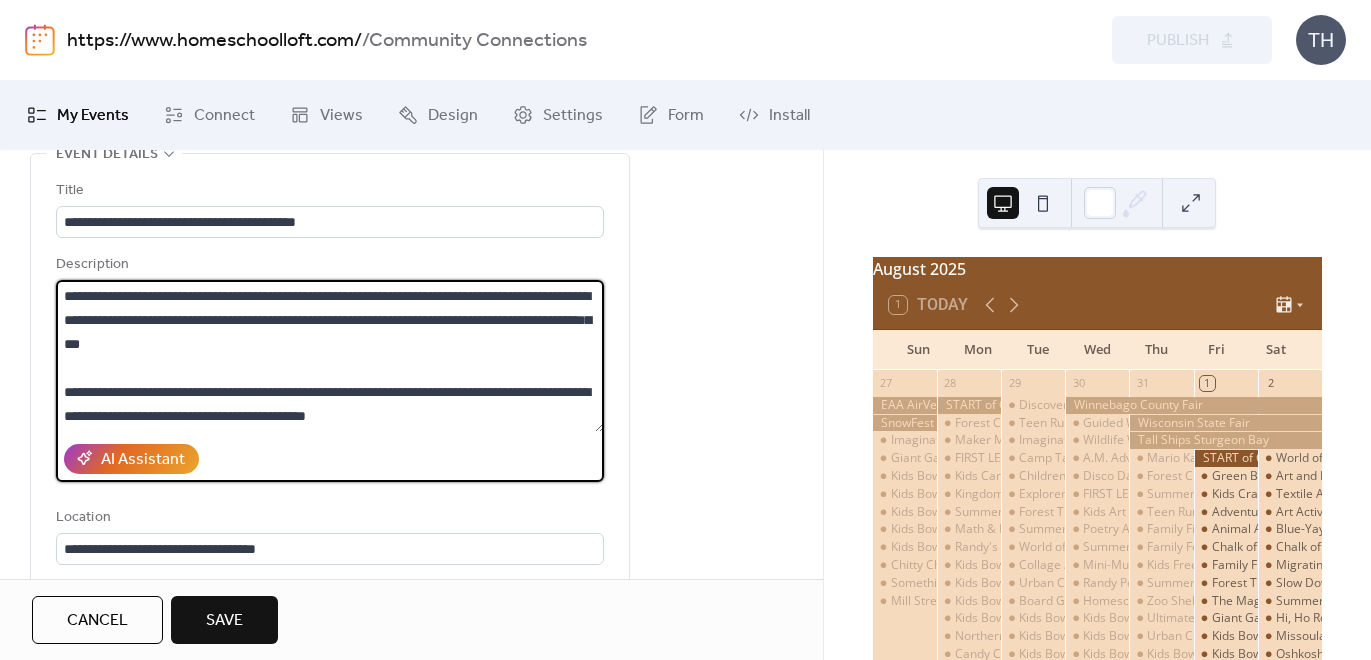 click on "**********" at bounding box center (330, 356) 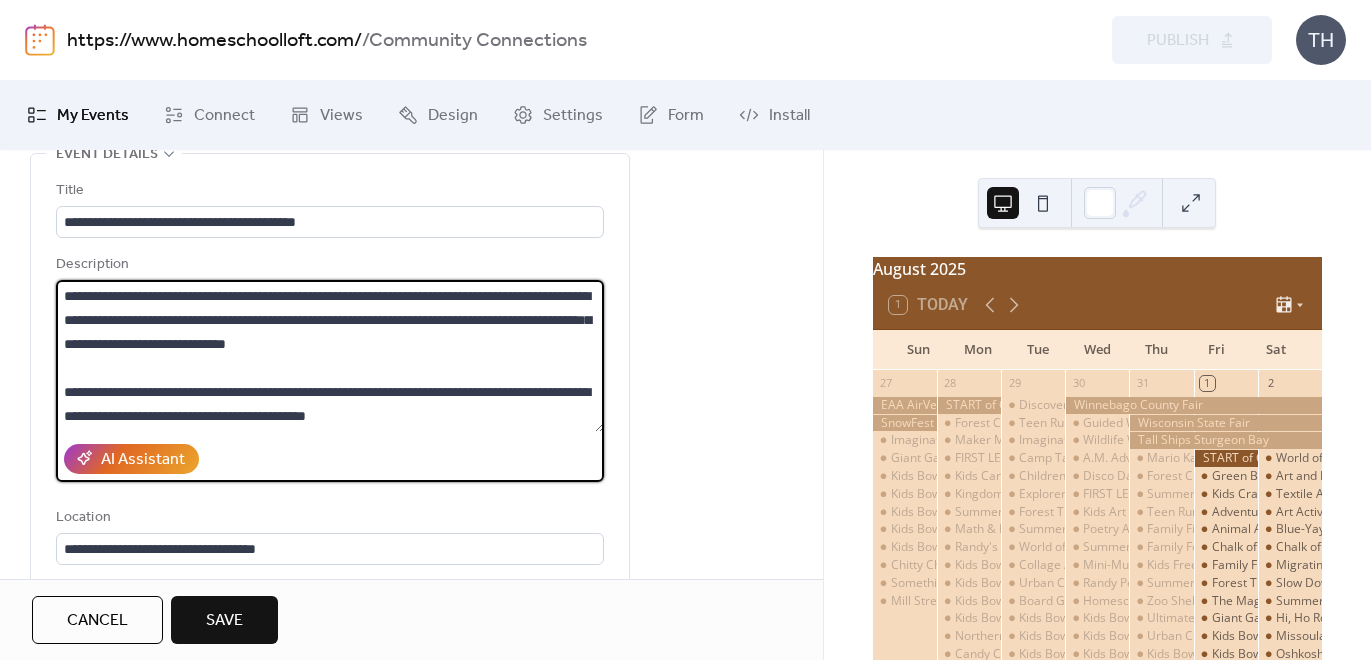 drag, startPoint x: 344, startPoint y: 325, endPoint x: 484, endPoint y: 325, distance: 140 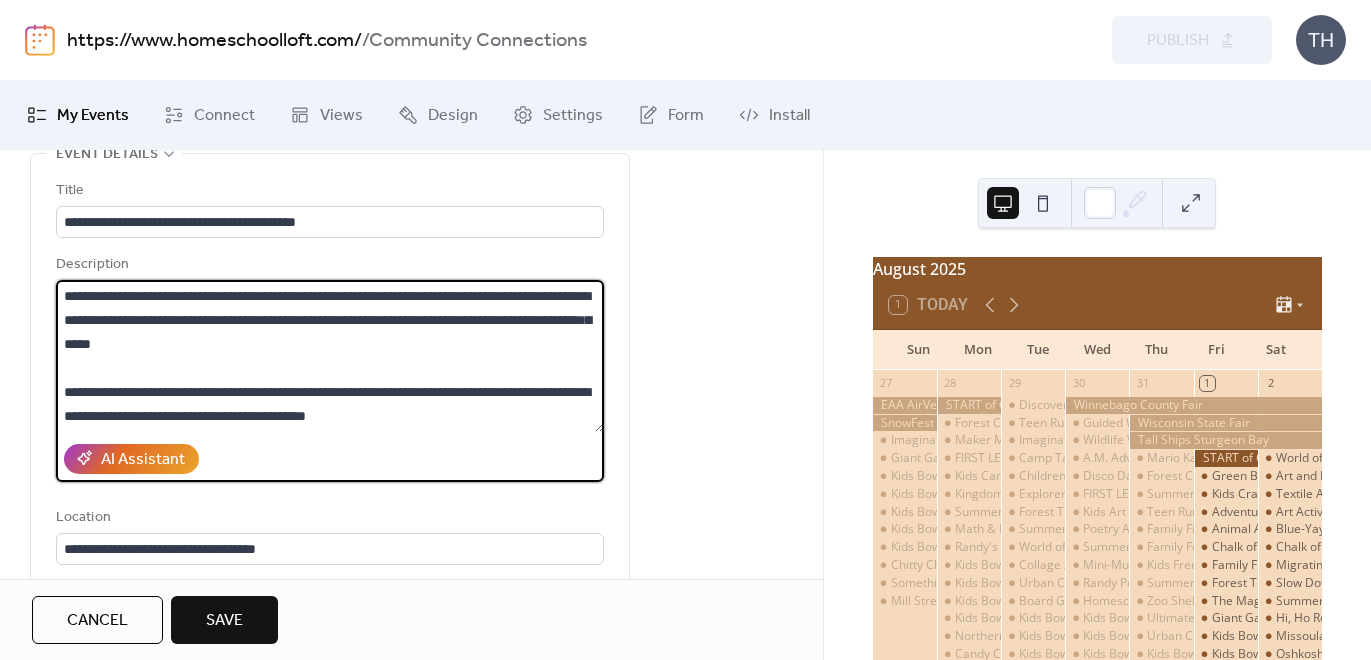 click on "**********" at bounding box center (330, 356) 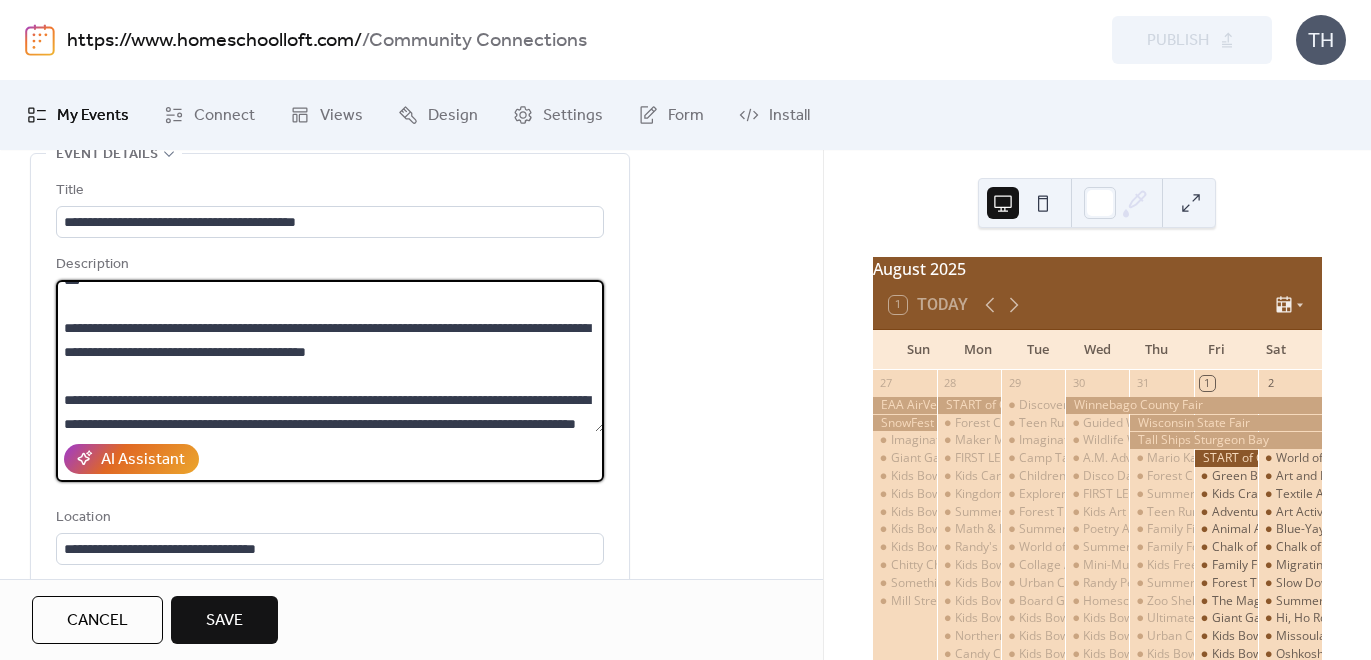 scroll, scrollTop: 70, scrollLeft: 0, axis: vertical 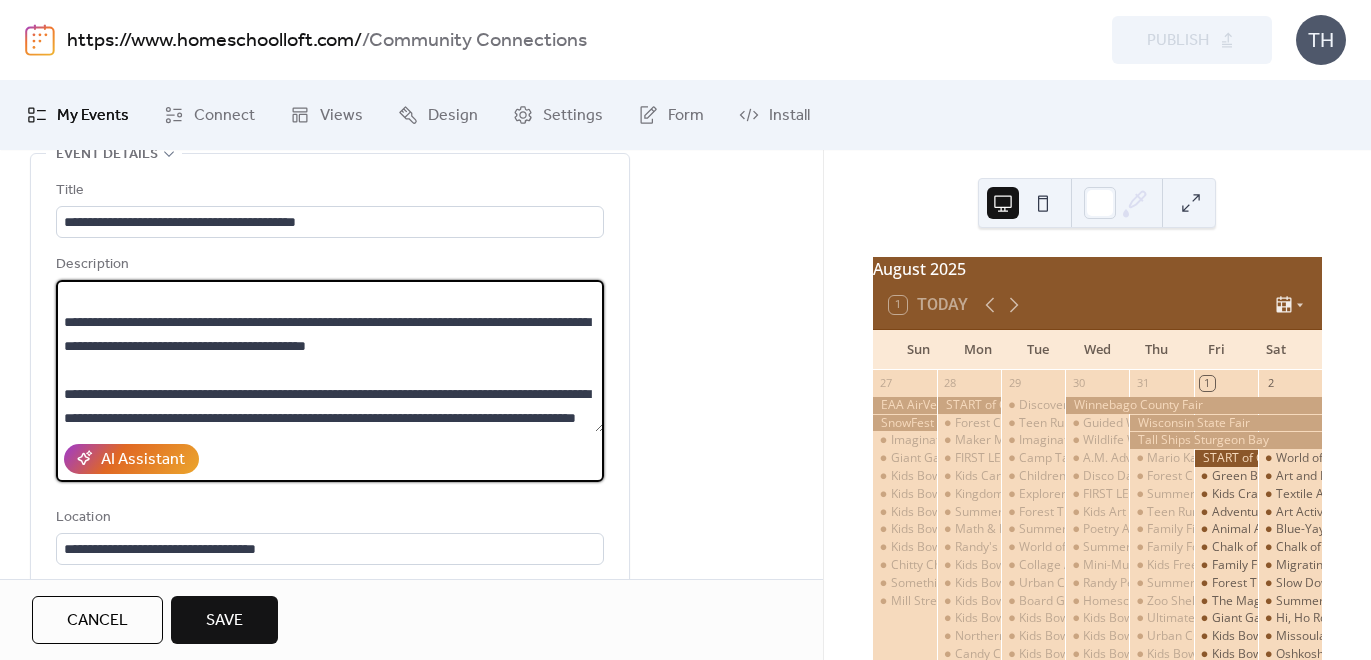 click on "**********" at bounding box center [330, 356] 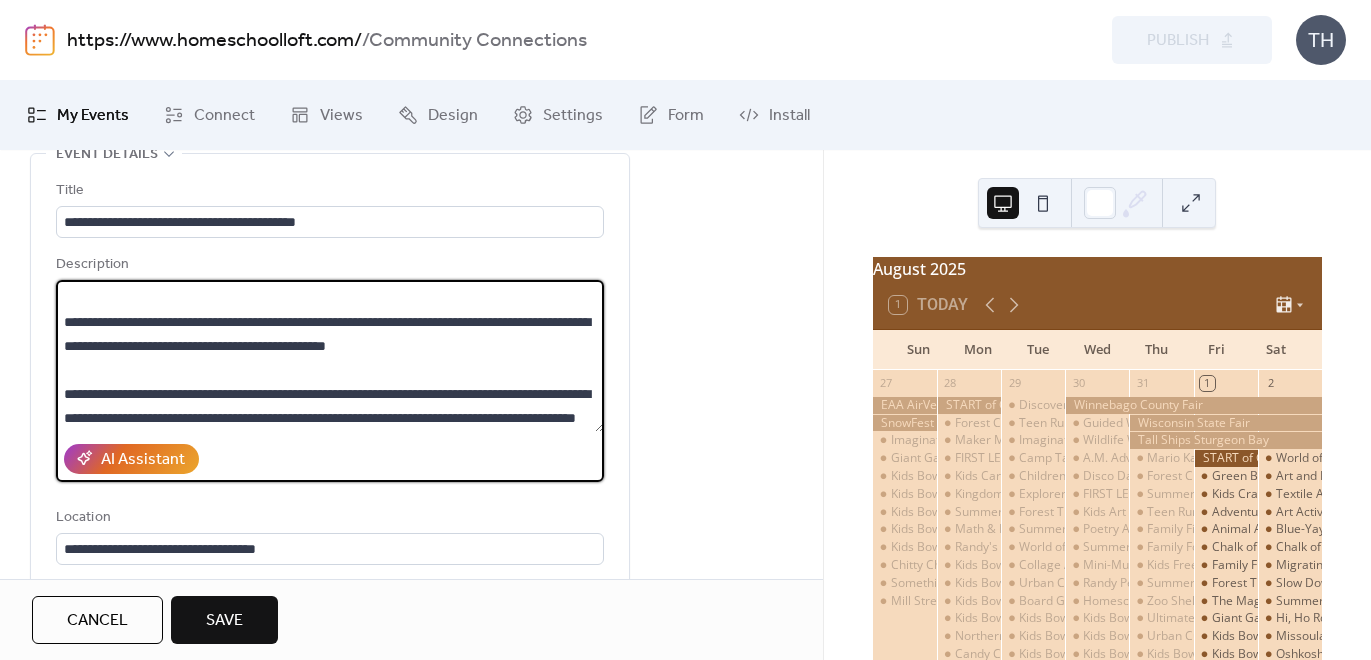drag, startPoint x: 603, startPoint y: 330, endPoint x: 610, endPoint y: 340, distance: 12.206555 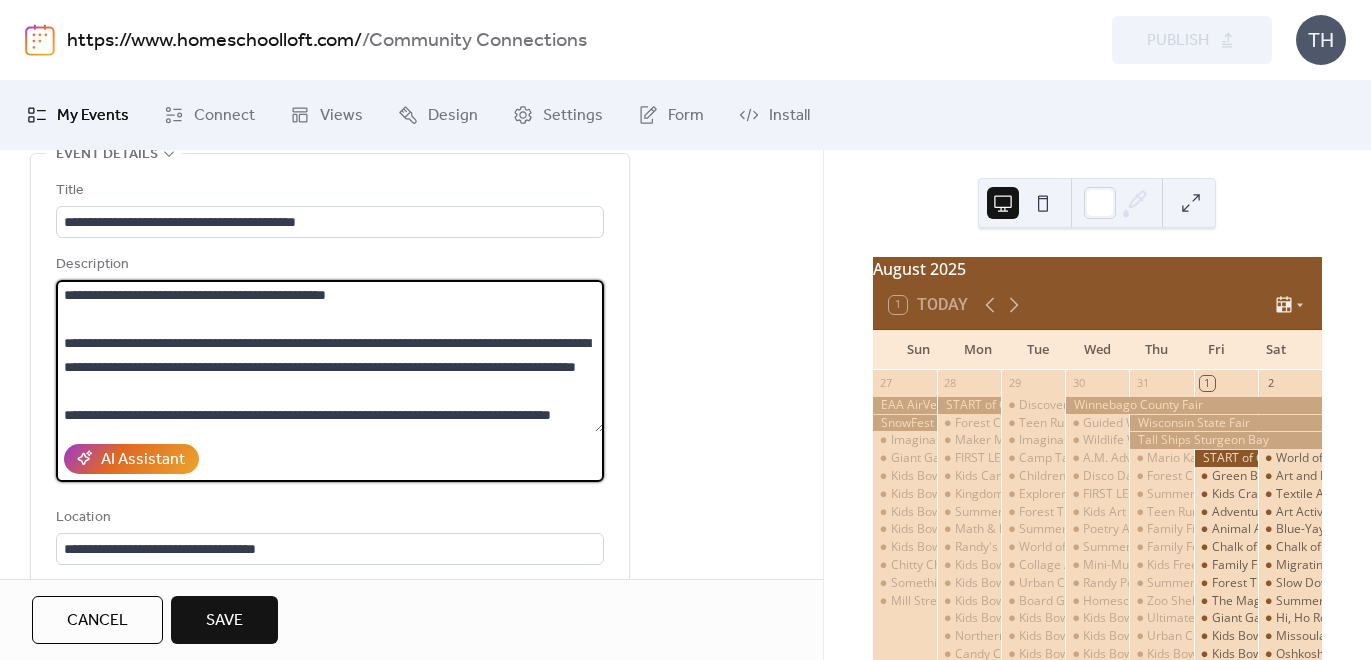 scroll, scrollTop: 123, scrollLeft: 0, axis: vertical 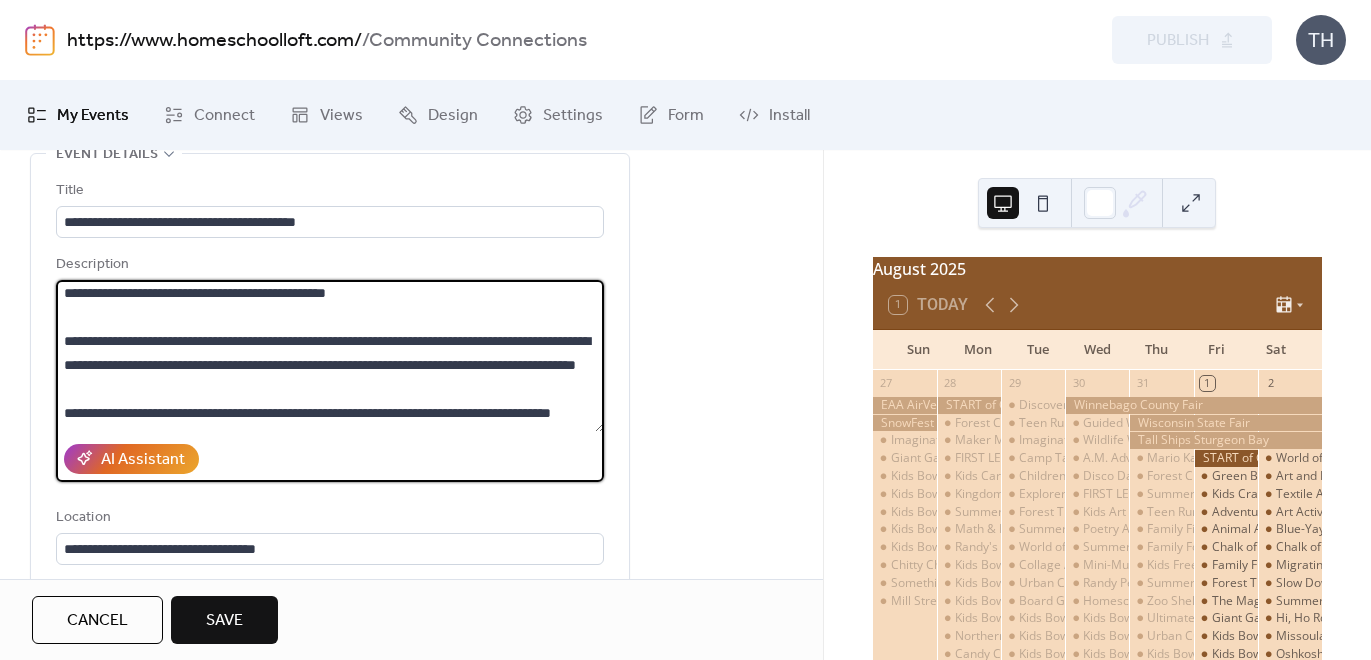 drag, startPoint x: 94, startPoint y: 368, endPoint x: 106, endPoint y: 368, distance: 12 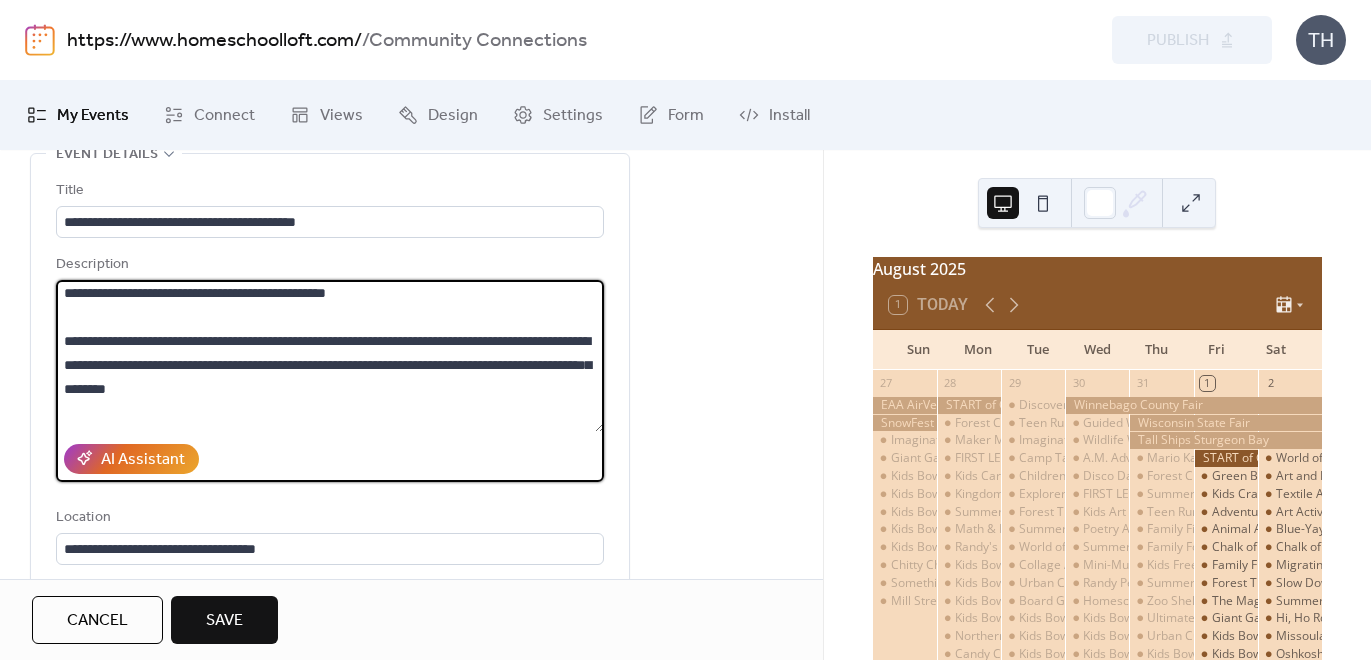 click on "**********" at bounding box center [330, 356] 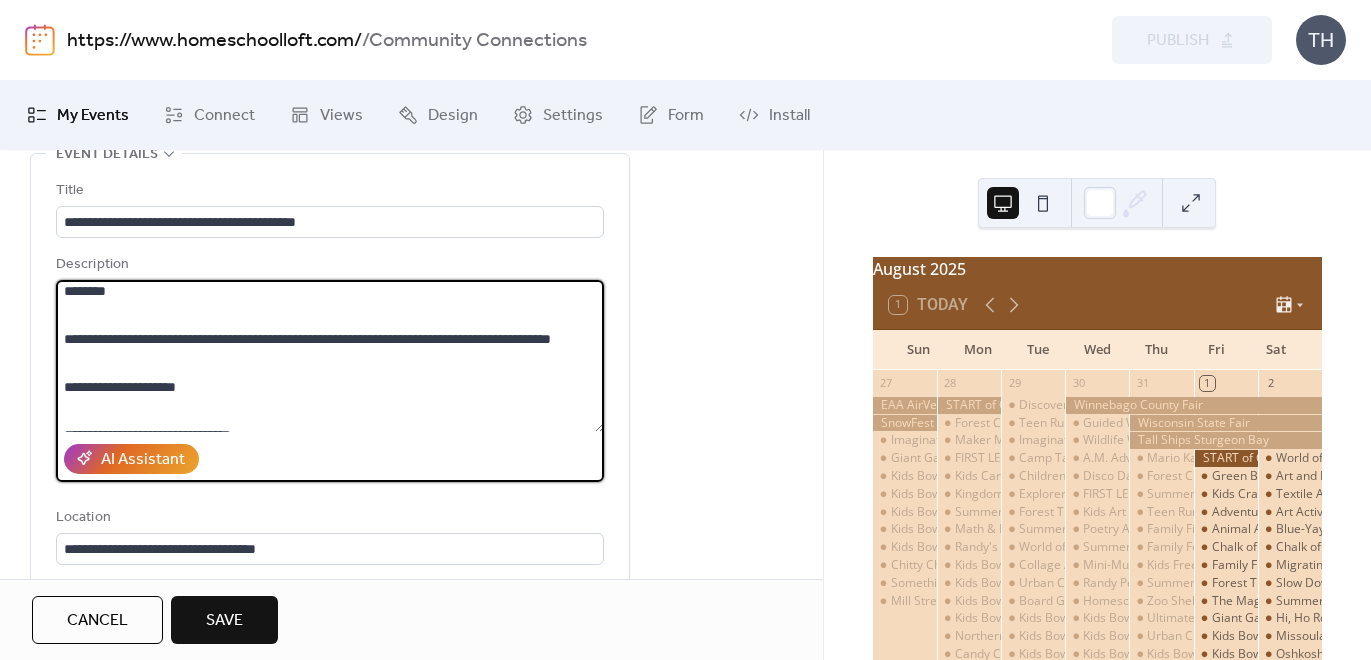 scroll, scrollTop: 227, scrollLeft: 0, axis: vertical 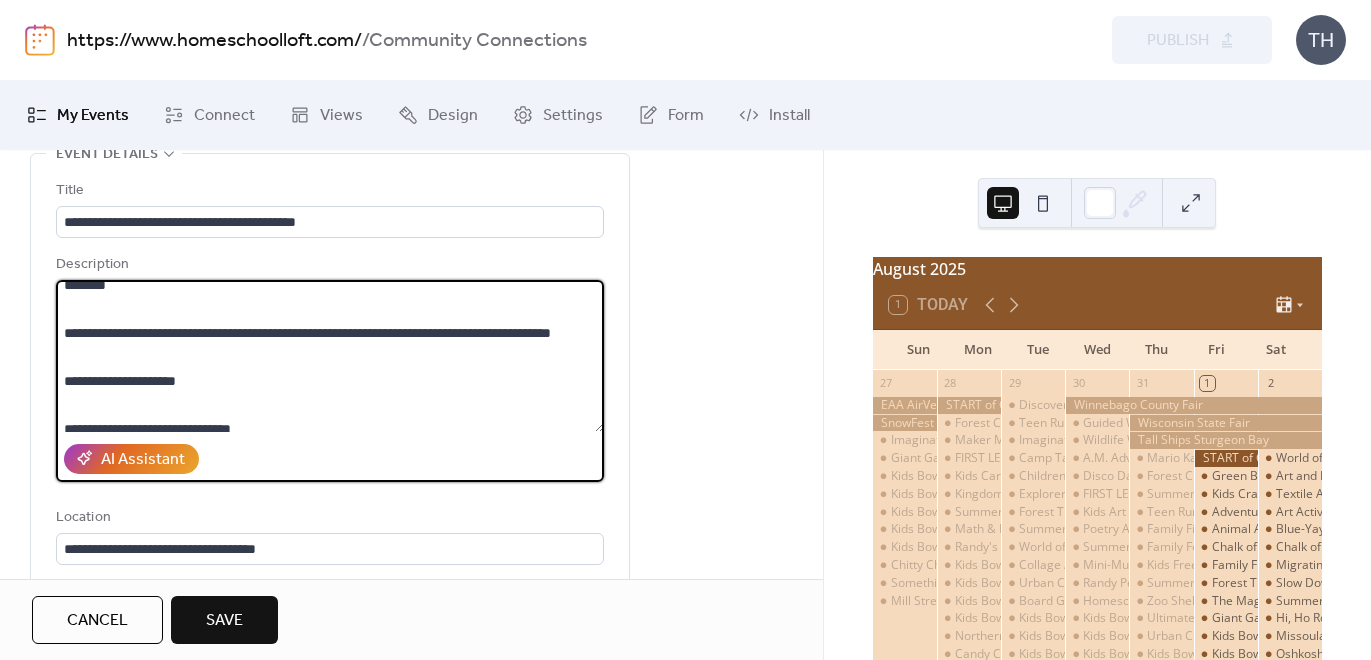 click on "**********" at bounding box center (330, 356) 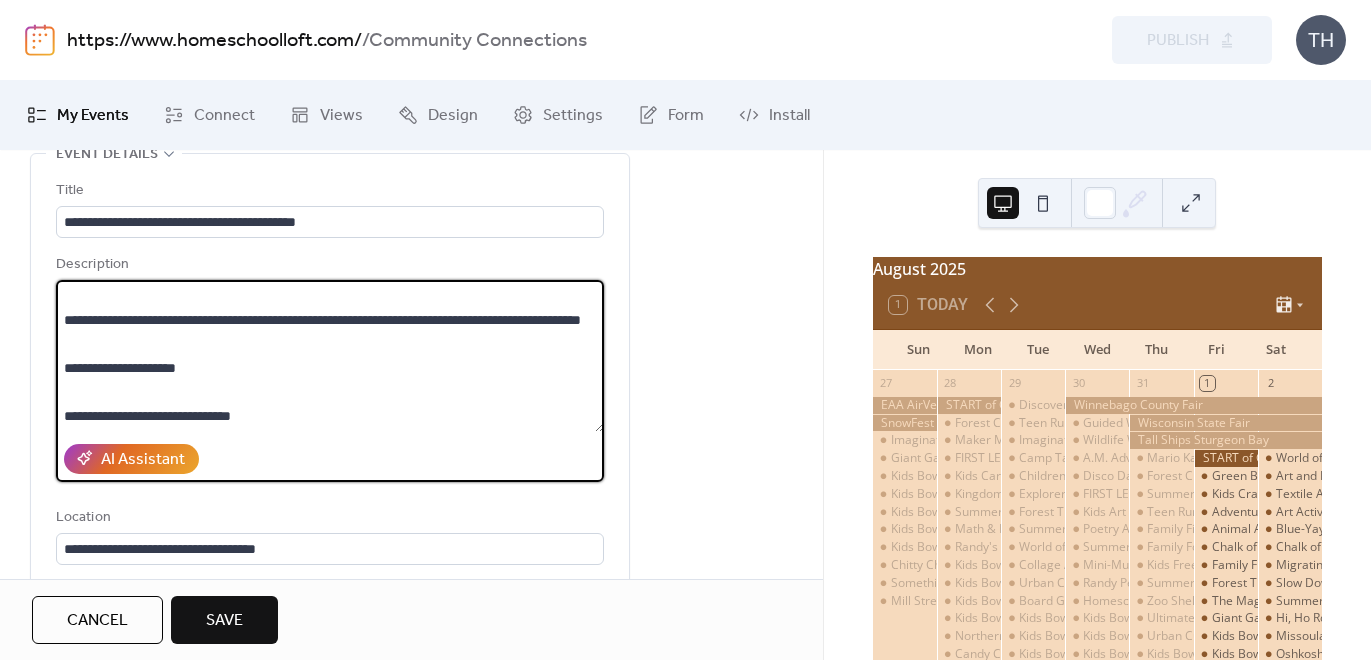 scroll, scrollTop: 264, scrollLeft: 0, axis: vertical 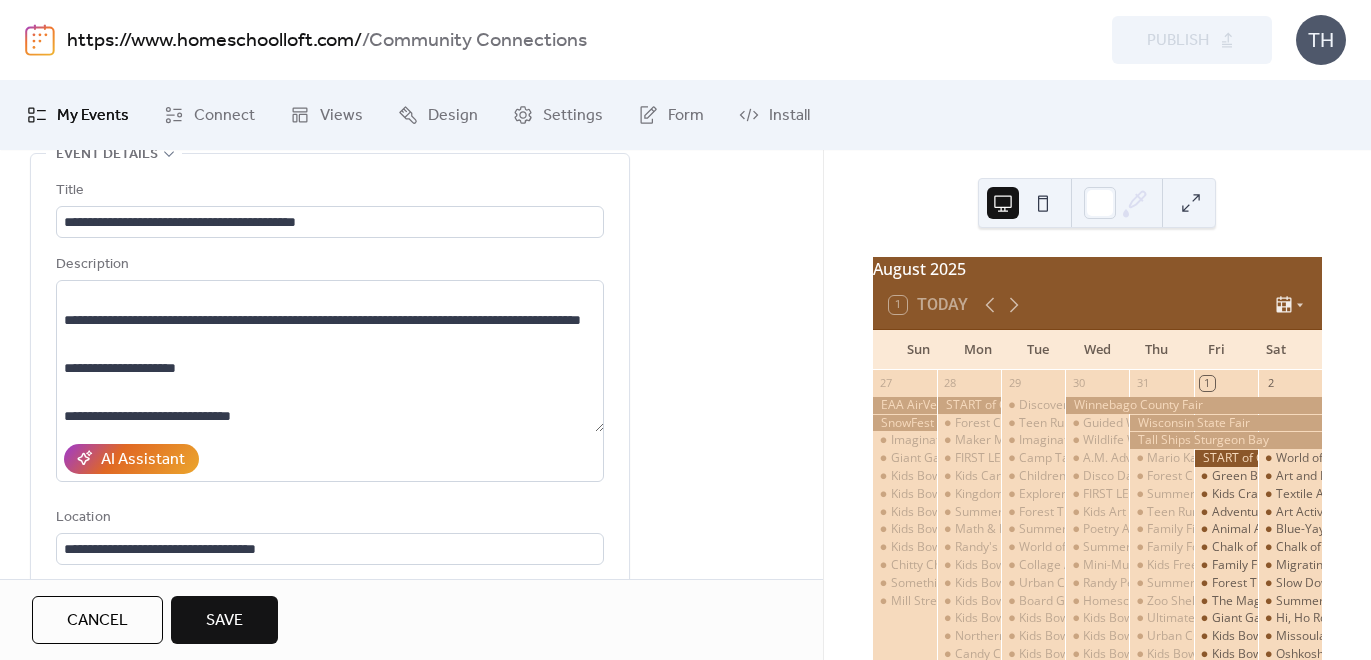 click on "Save" at bounding box center (224, 621) 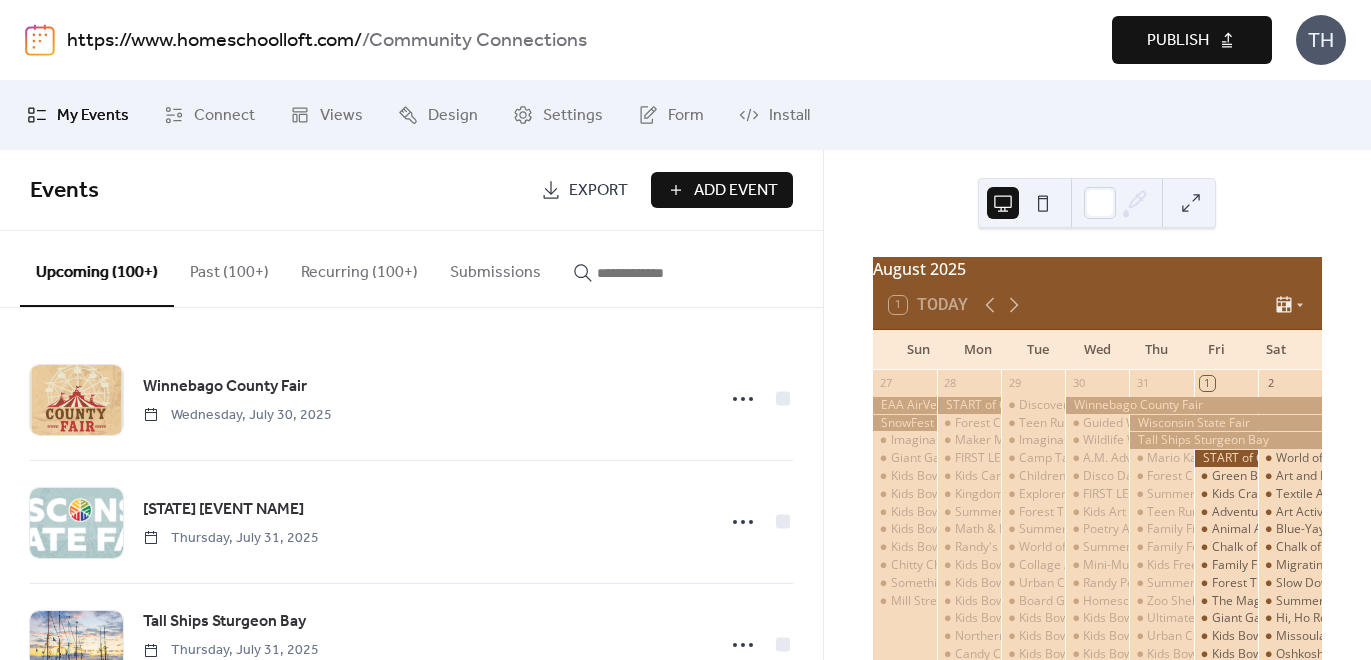 click on "Publish" at bounding box center [1178, 41] 